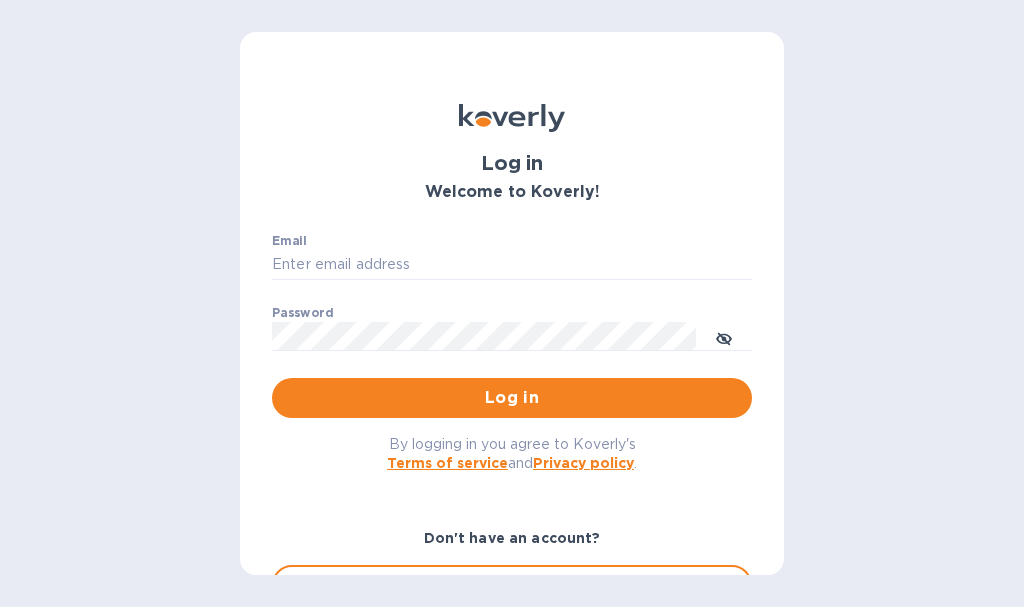 scroll, scrollTop: 0, scrollLeft: 0, axis: both 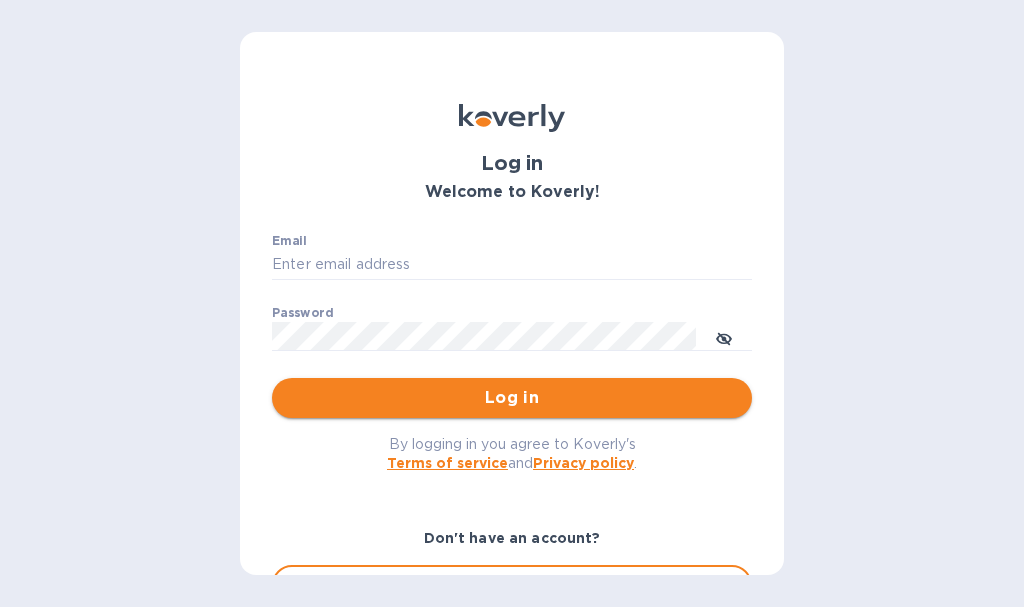 type on "[EMAIL]" 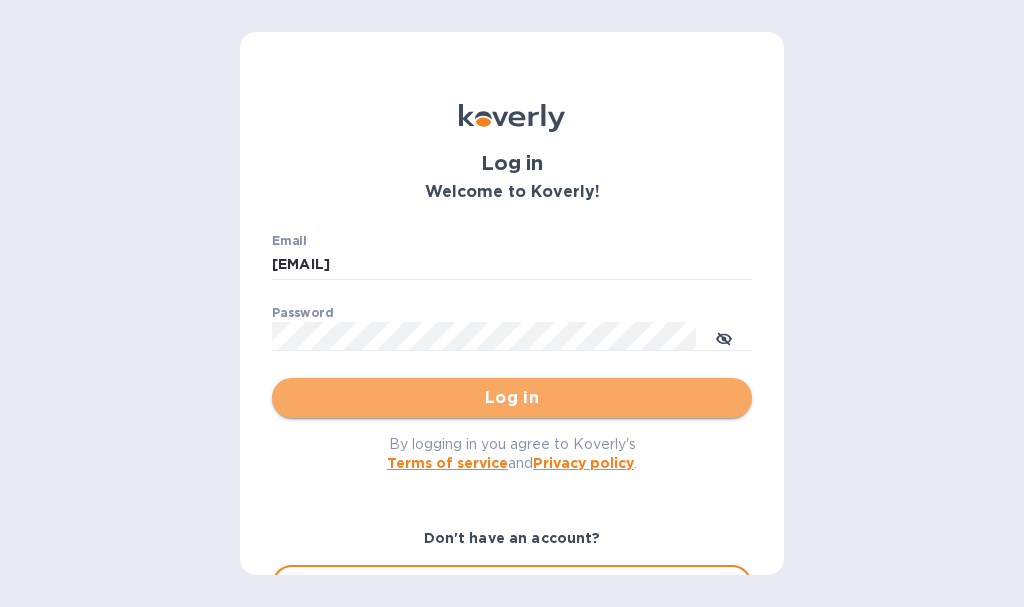 click on "Log in" at bounding box center [512, 398] 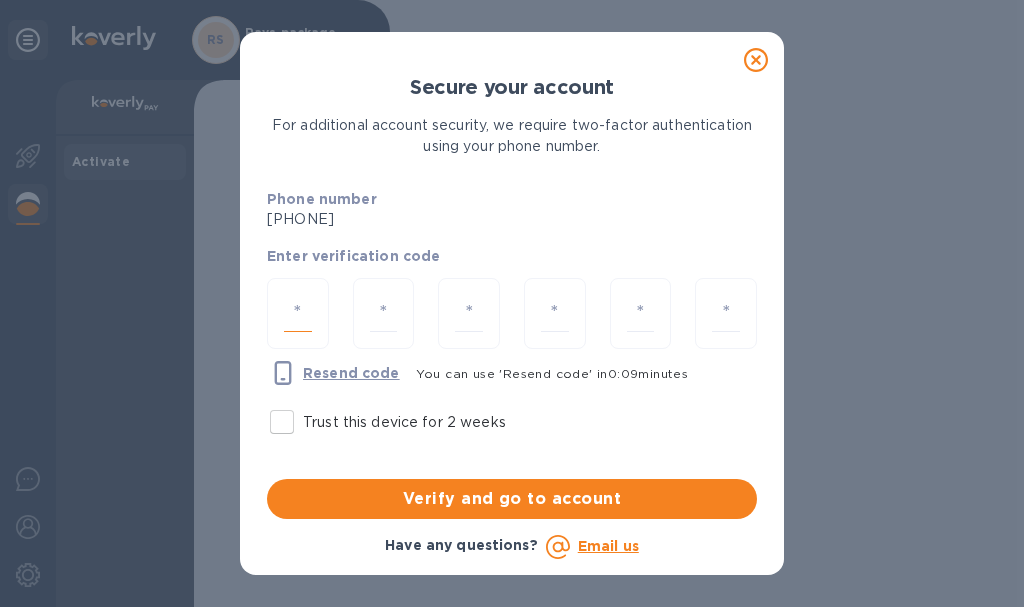 click at bounding box center (298, 313) 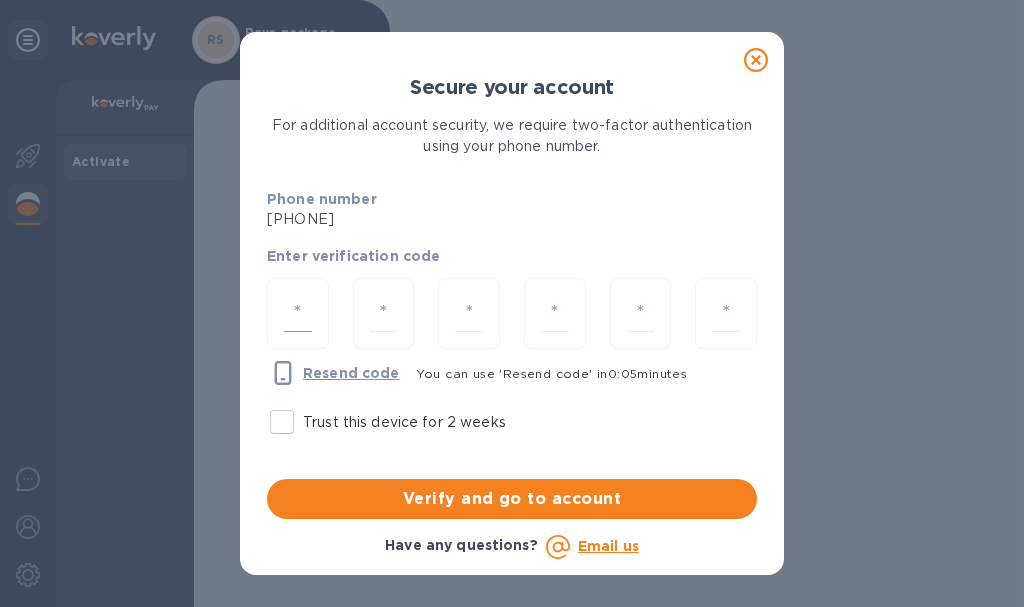 type on "6" 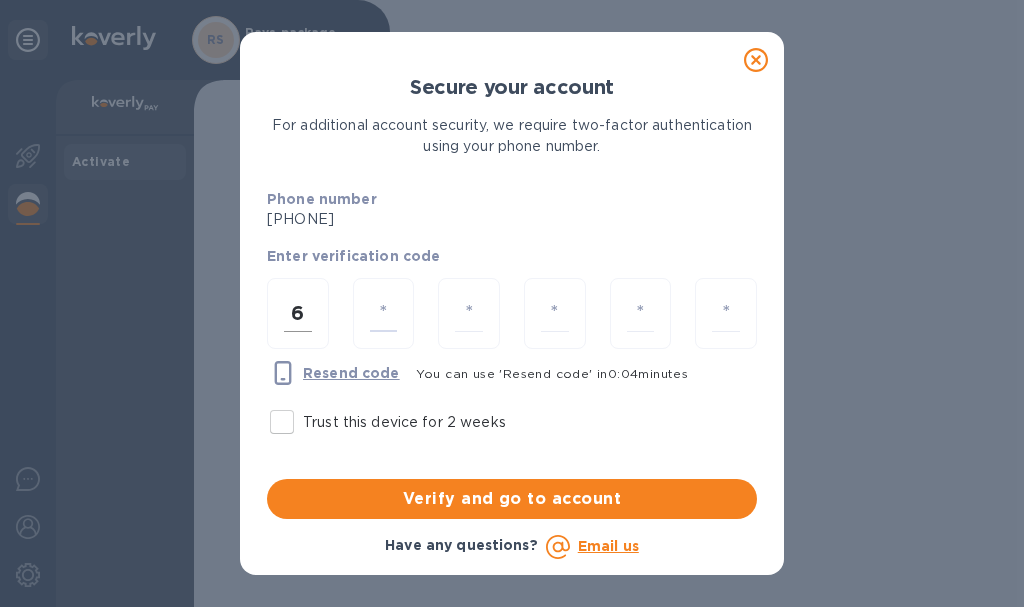 type on "0" 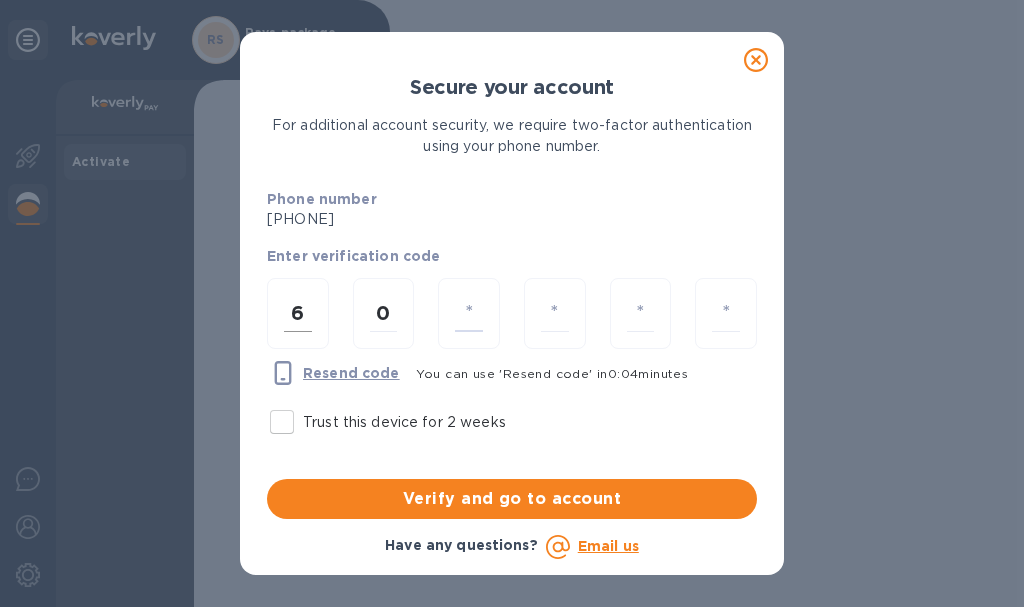 type on "8" 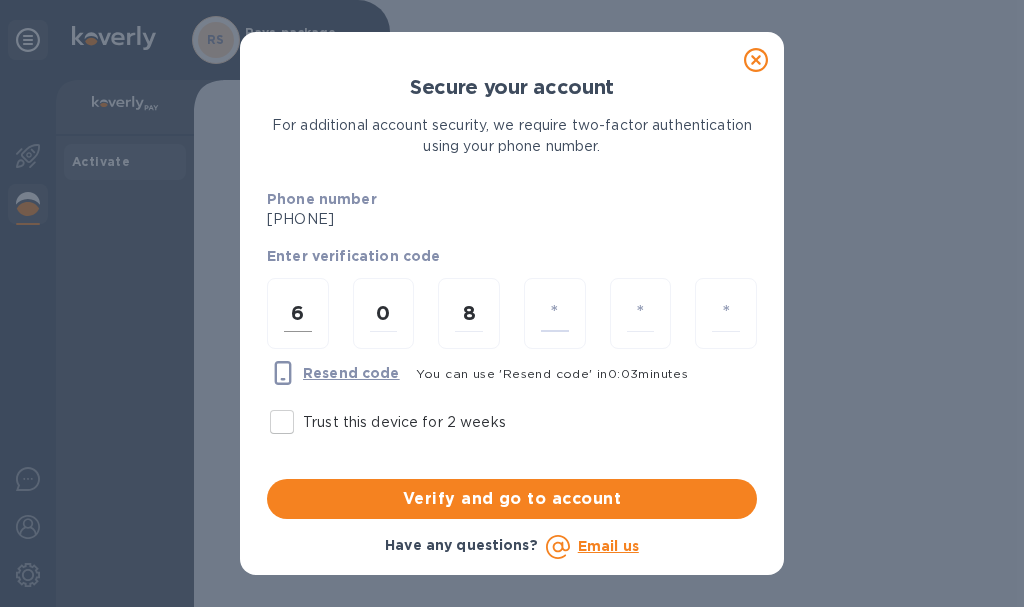 type on "2" 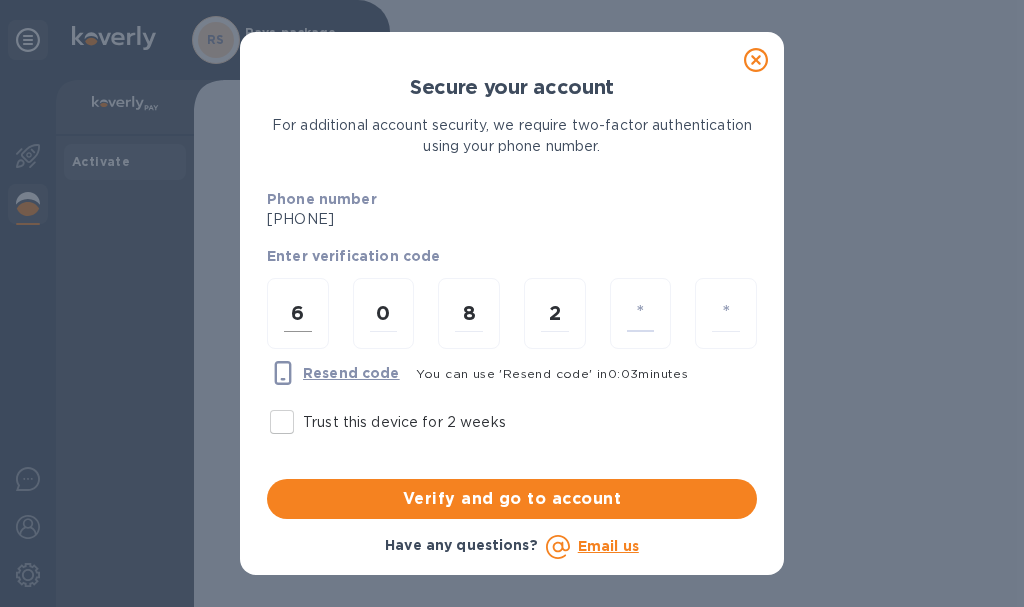 type on "7" 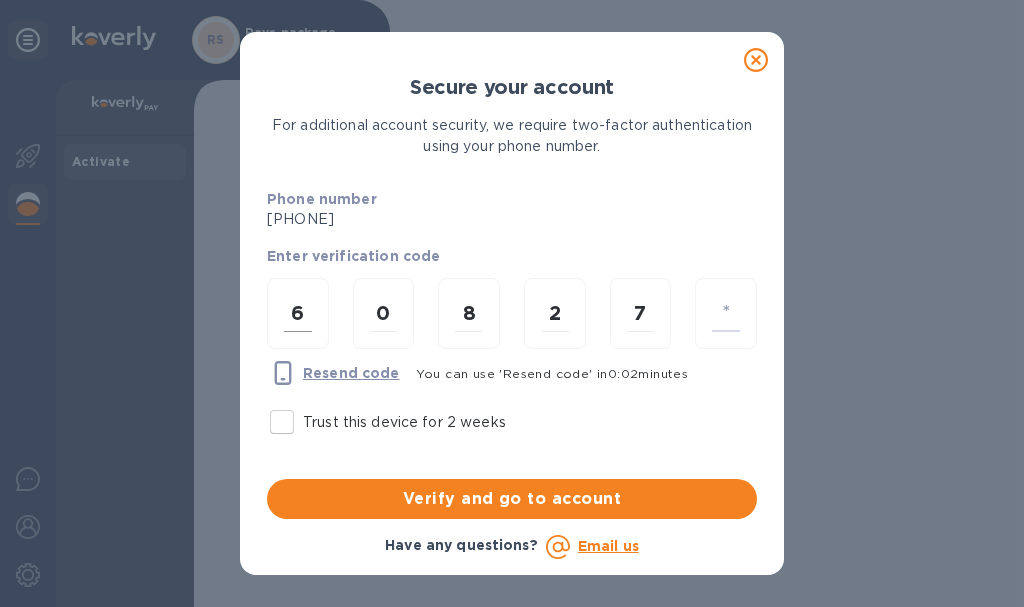 type on "7" 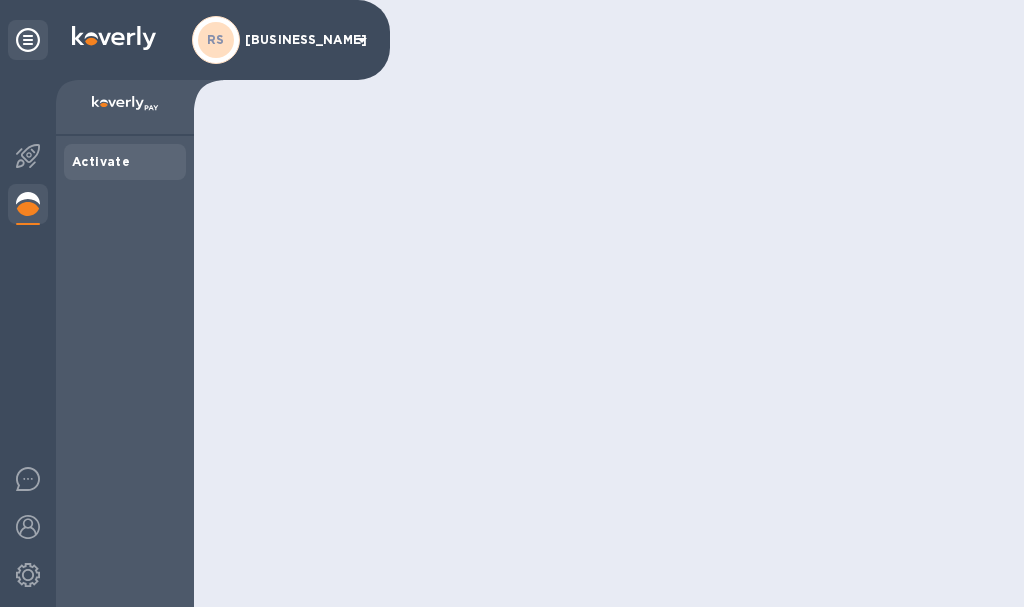 scroll, scrollTop: 0, scrollLeft: 0, axis: both 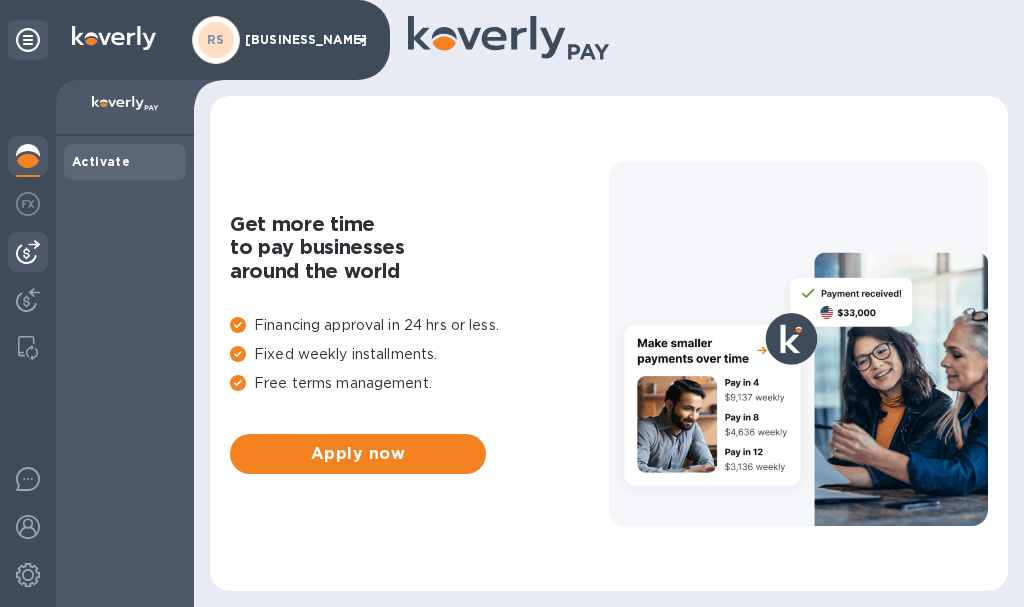 click at bounding box center (28, 252) 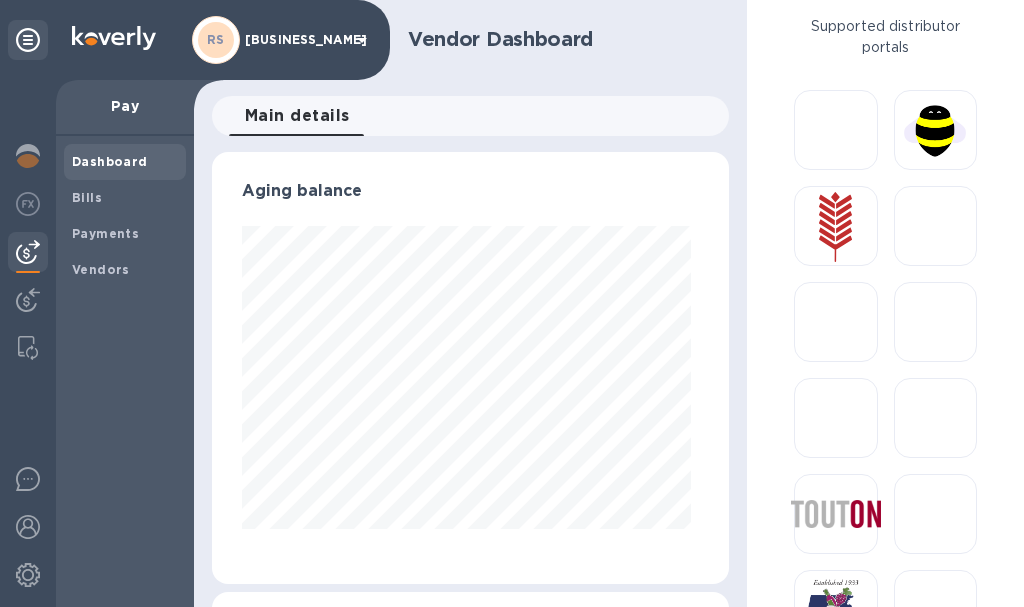 scroll, scrollTop: 999568, scrollLeft: 999491, axis: both 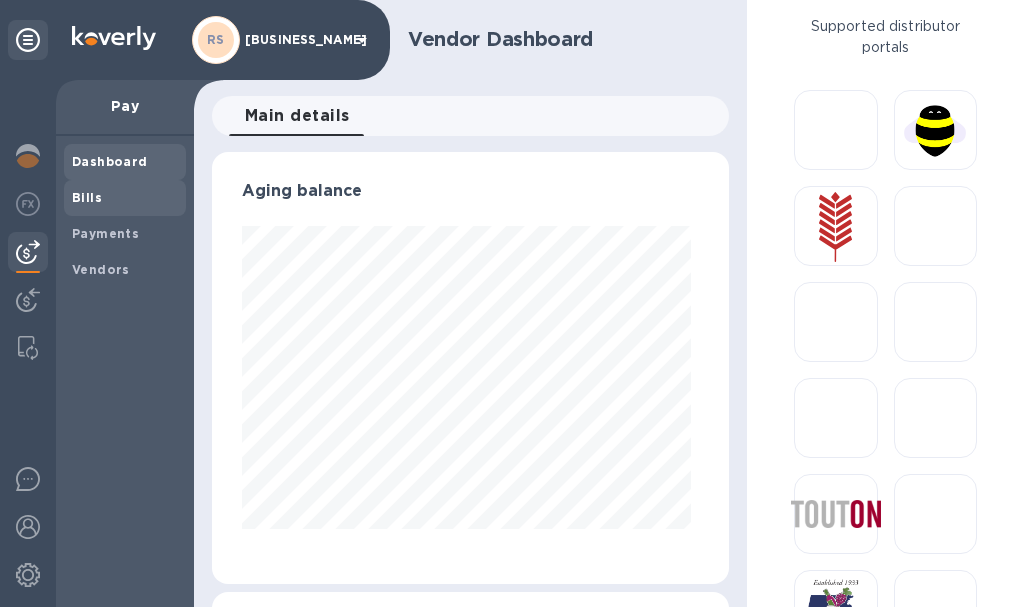 click on "Bills" at bounding box center [87, 197] 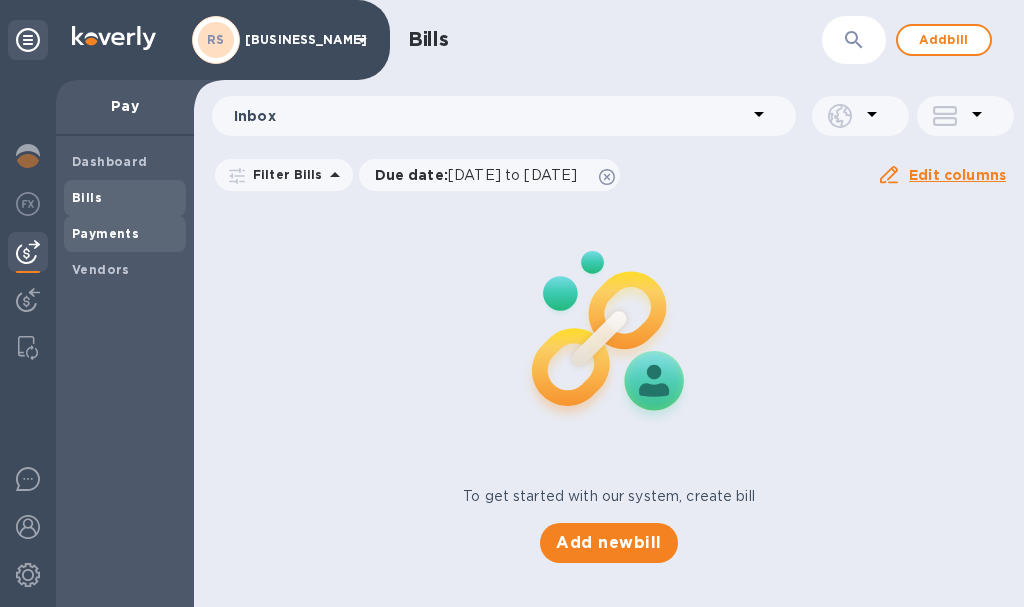 click on "Payments" at bounding box center [105, 233] 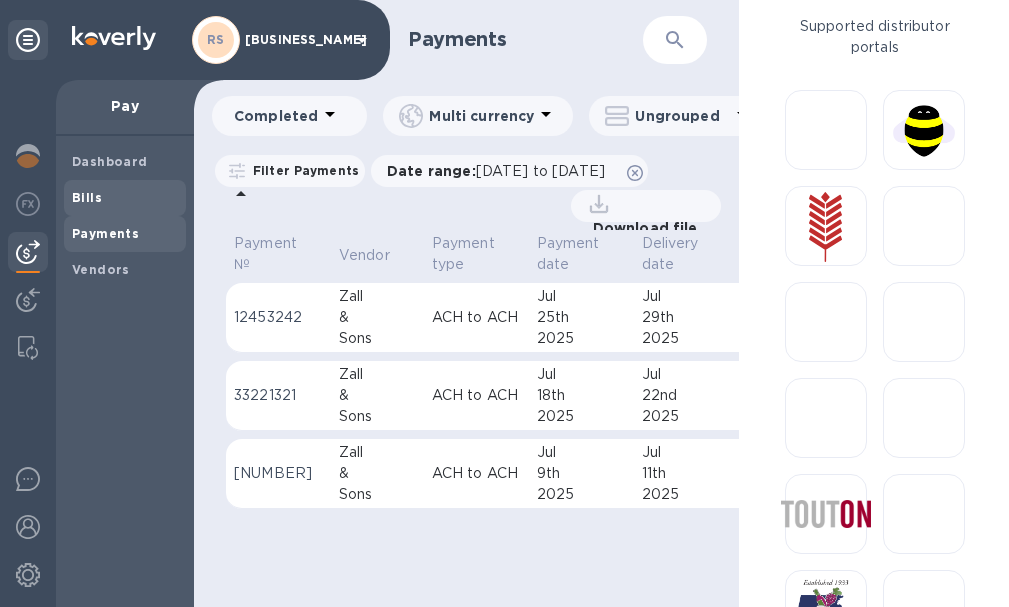 click on "Bills" at bounding box center (125, 198) 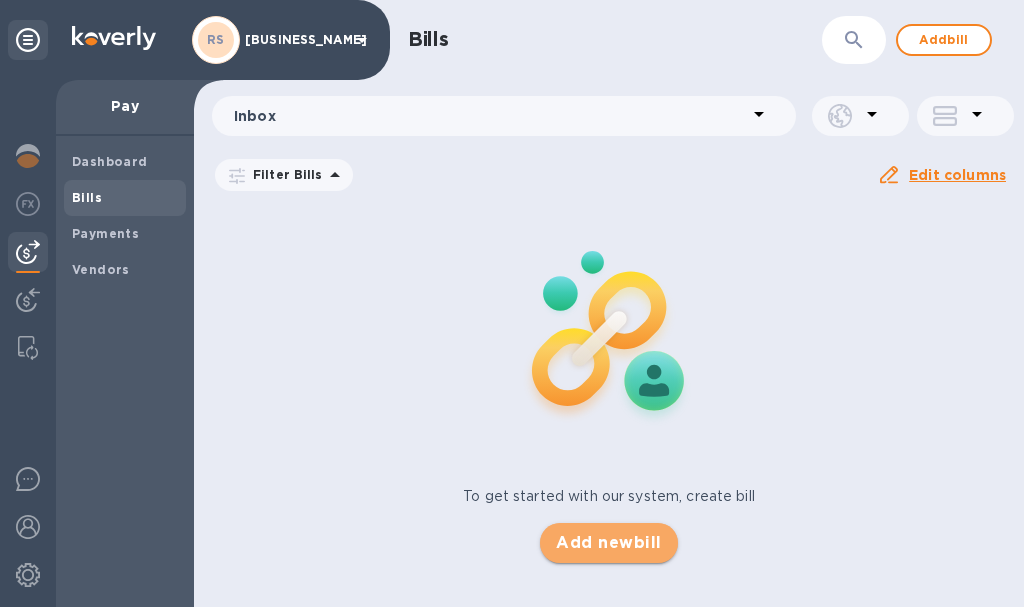 click on "Add new   bill" at bounding box center (608, 543) 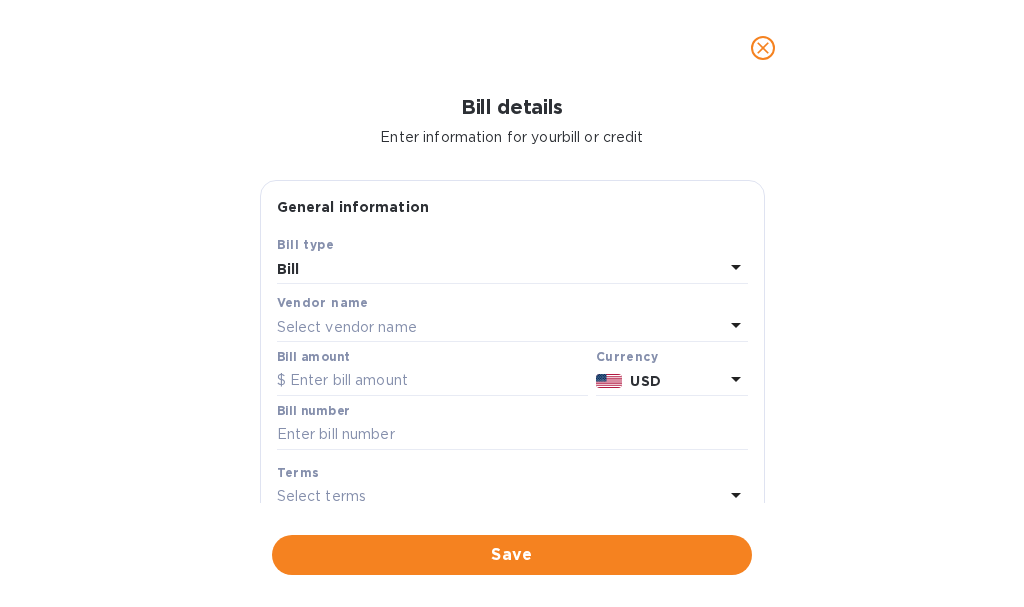 click on "Select vendor name" at bounding box center [347, 327] 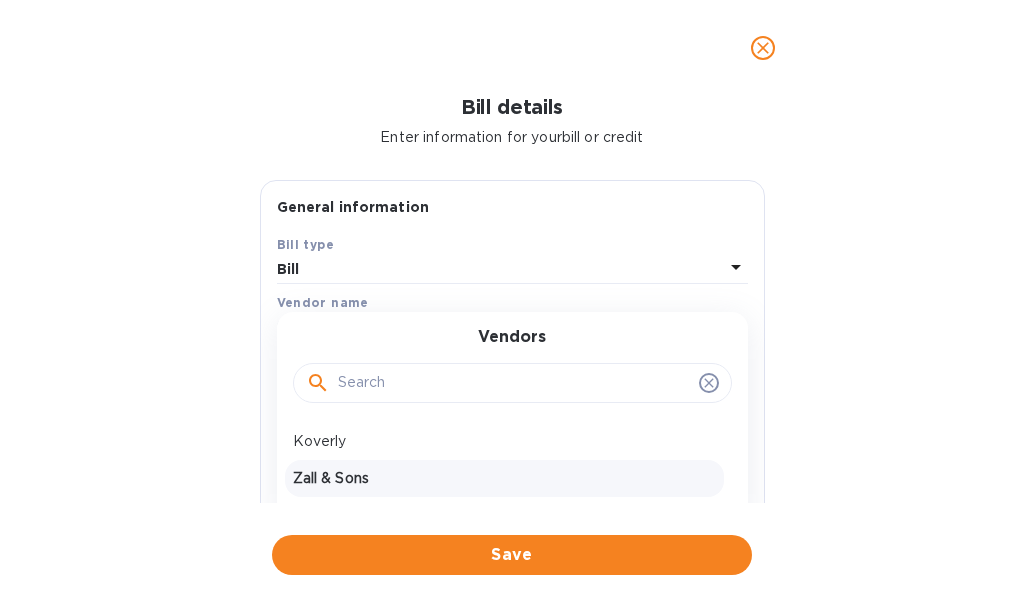 click on "Zall & Sons" at bounding box center (504, 478) 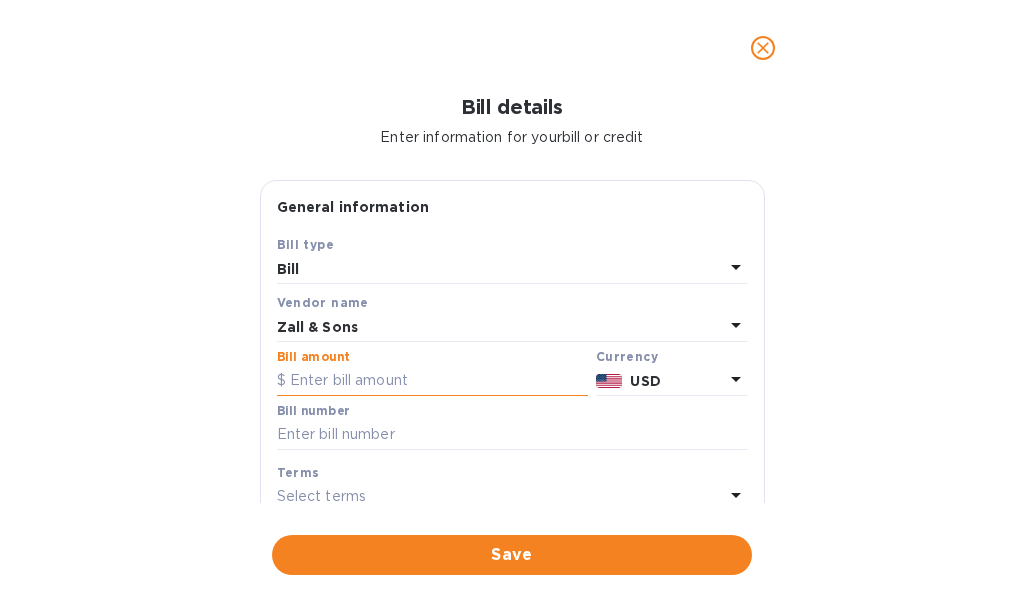 click at bounding box center (432, 381) 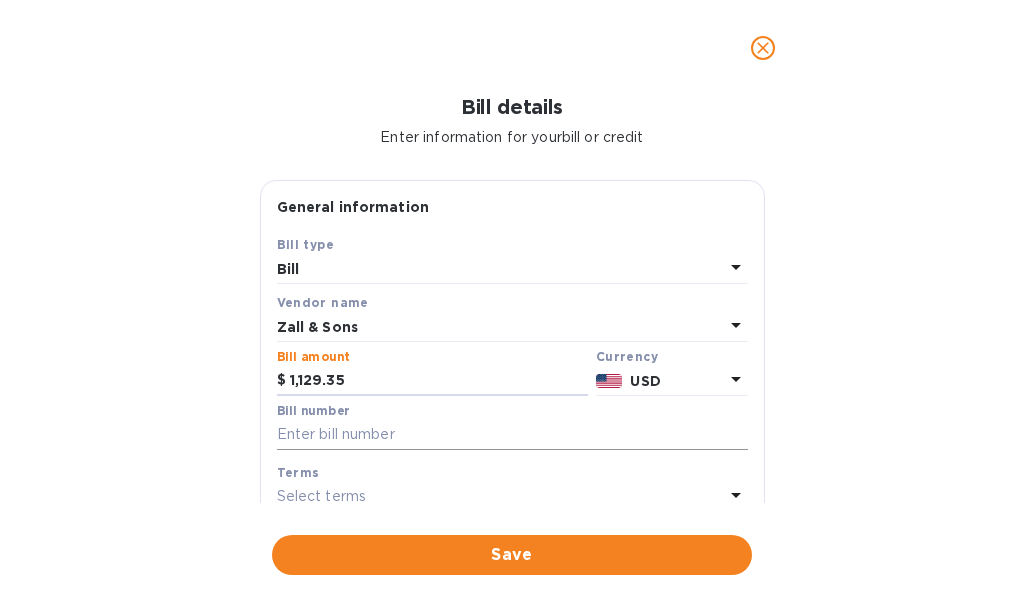 type on "1,129.35" 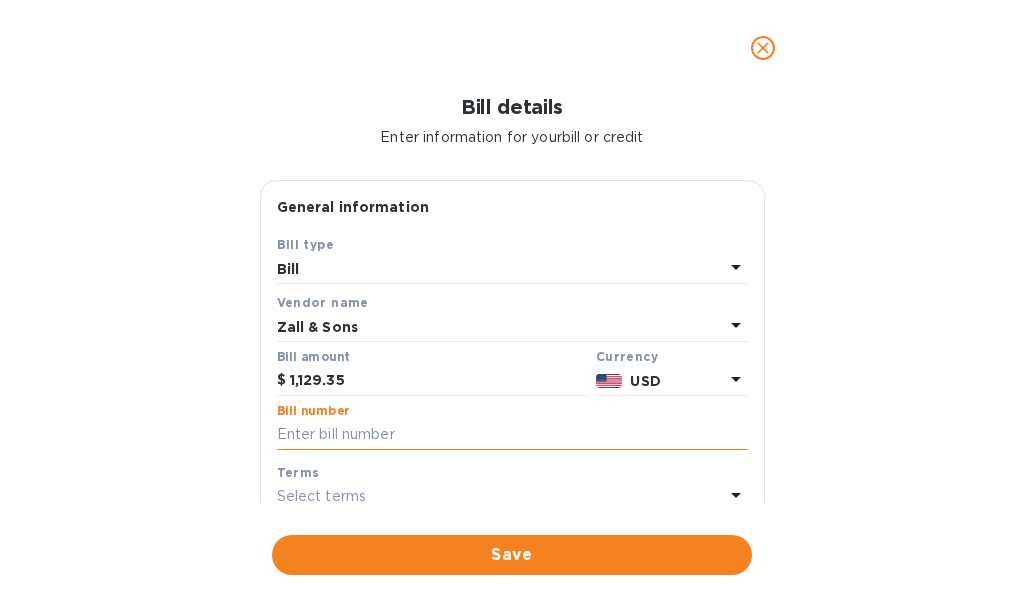 click at bounding box center [512, 435] 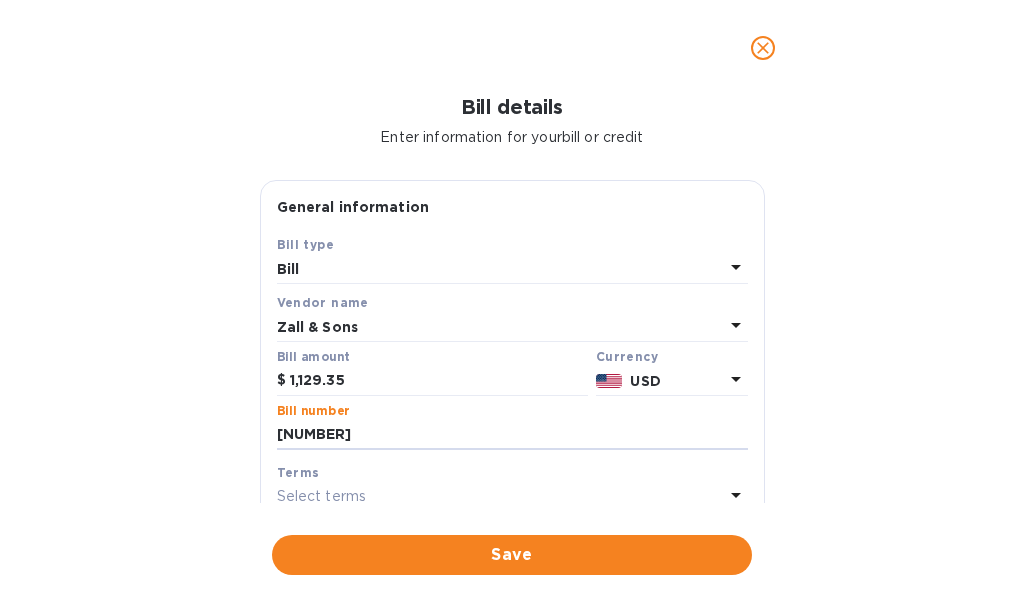 type on "[NUMBER]" 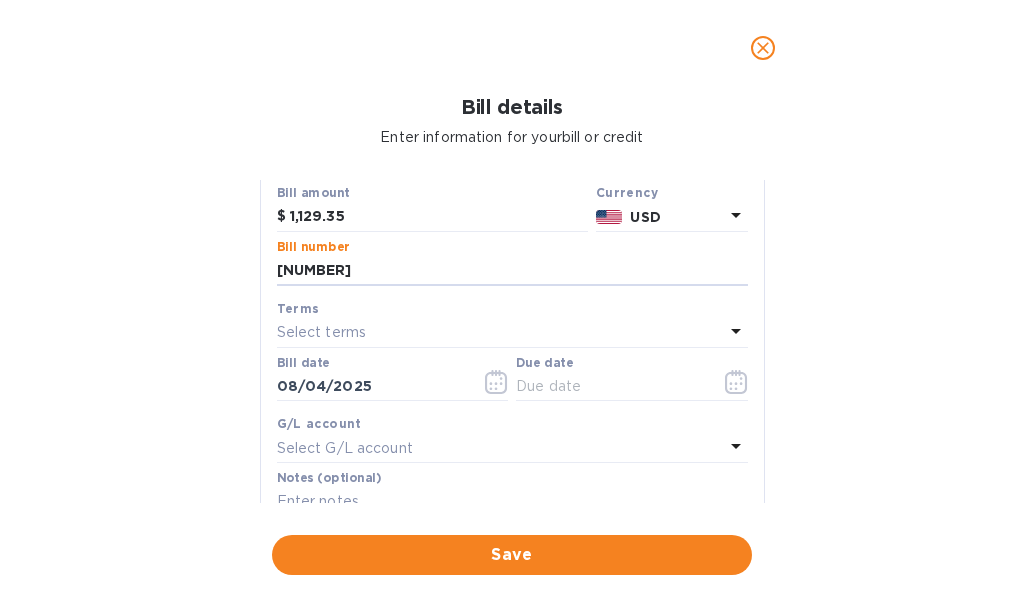 scroll, scrollTop: 200, scrollLeft: 0, axis: vertical 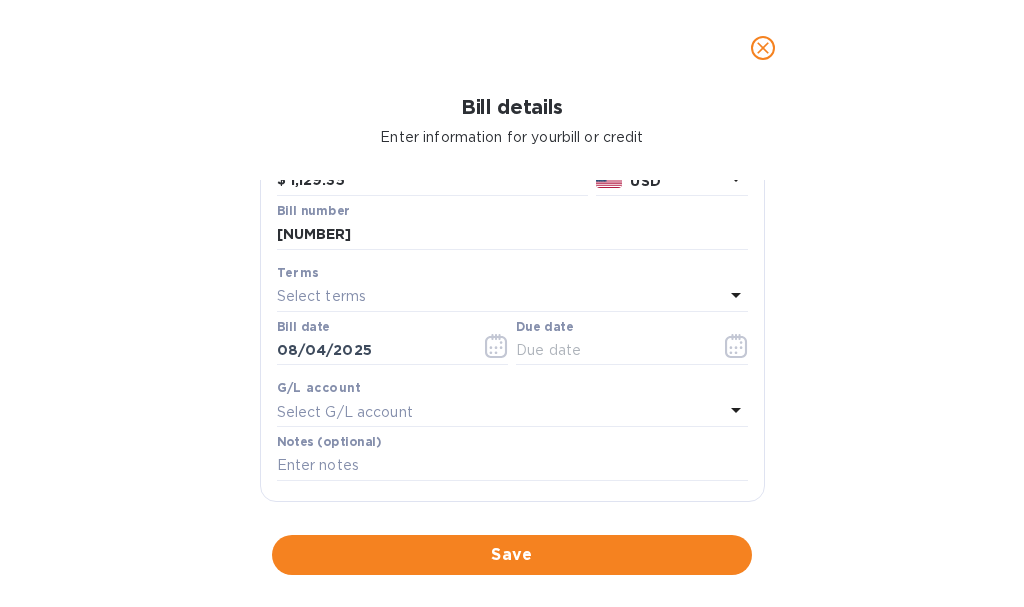 click on "Select terms" at bounding box center [500, 297] 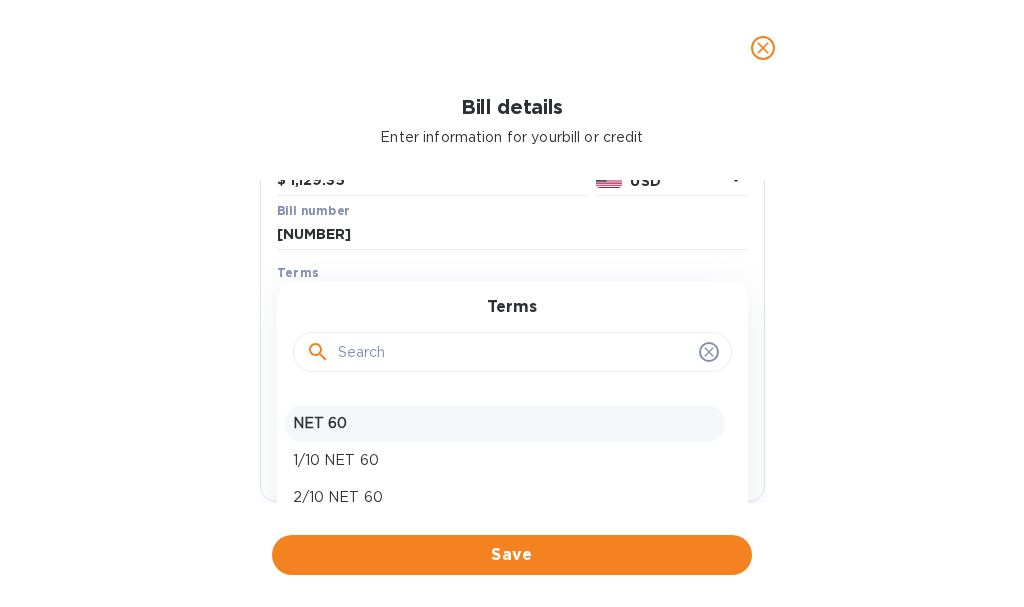 scroll, scrollTop: 30, scrollLeft: 0, axis: vertical 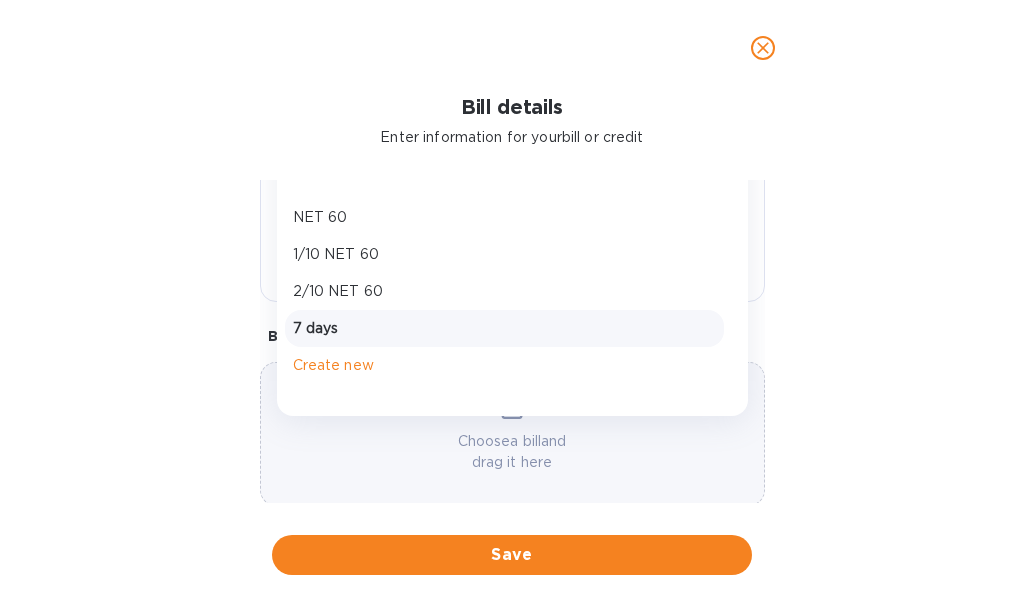 click on "7 days" at bounding box center (504, 328) 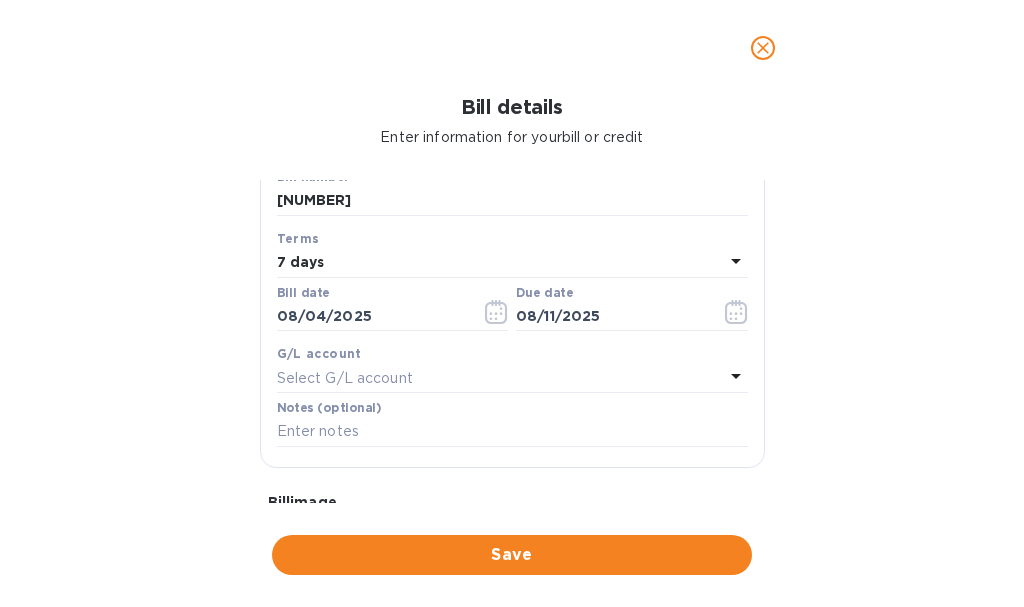 scroll, scrollTop: 300, scrollLeft: 0, axis: vertical 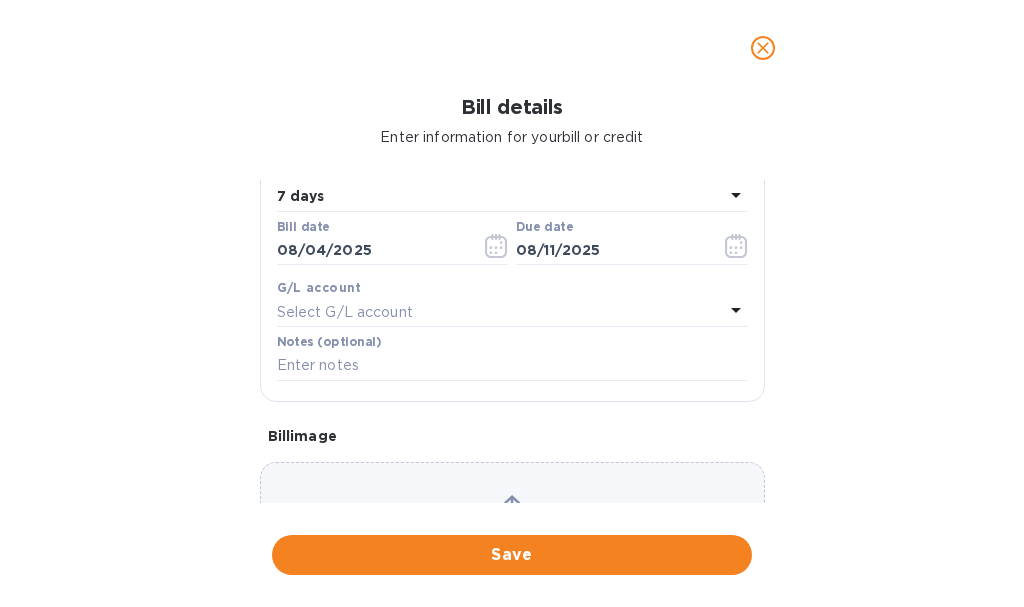 click on "Select G/L account" at bounding box center [500, 312] 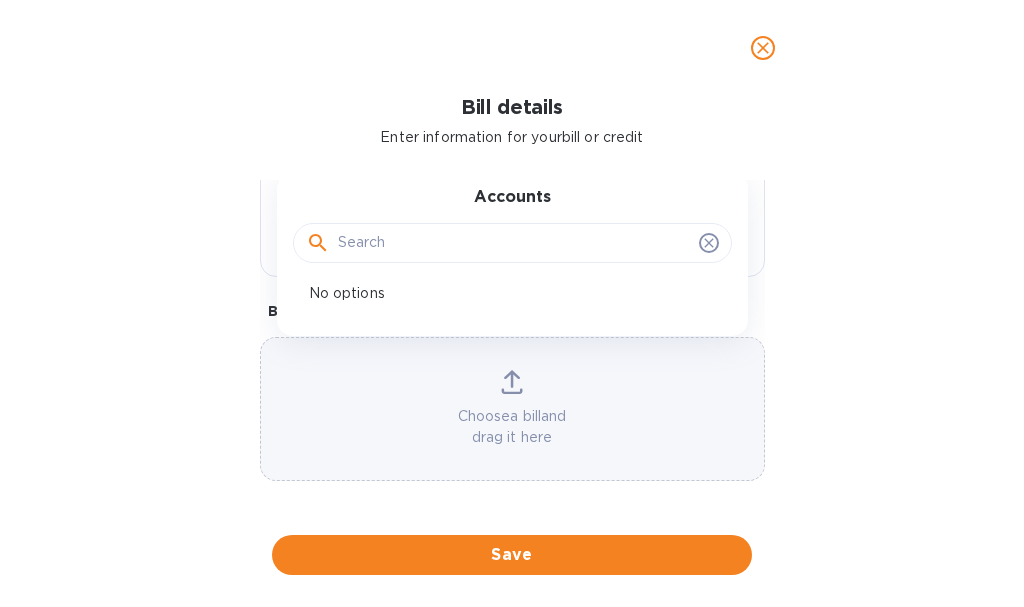 scroll, scrollTop: 426, scrollLeft: 0, axis: vertical 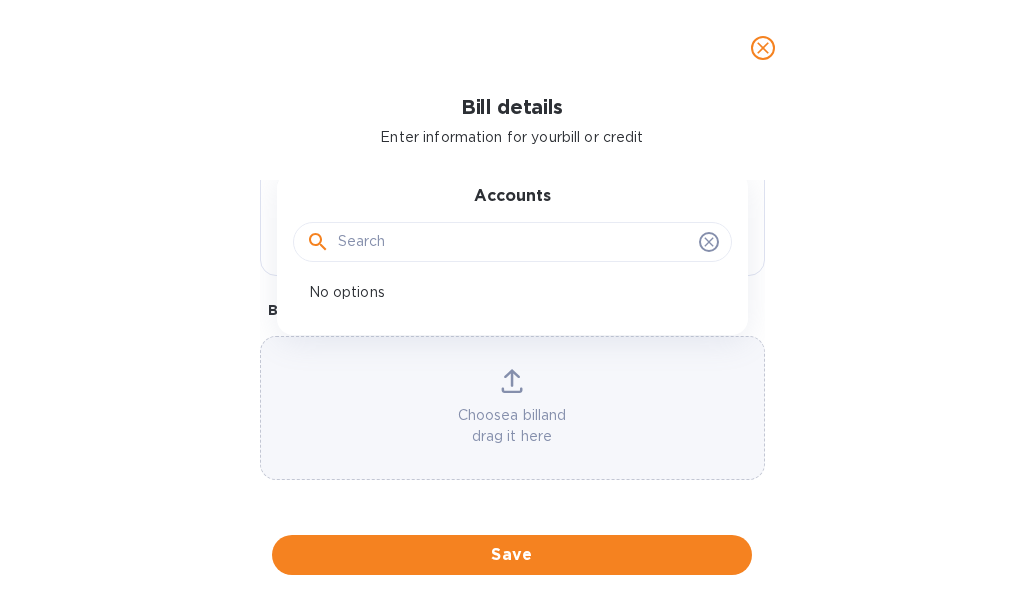 click on "Bill details Enter information for your  bill or credit General information Save Bill type Bill Vendor name Zall & Sons Bill amount $ 1,129.35 Currency USD Bill number [NUMBER]   Terms 7 days Bill date [DATE]   Due date [DATE]   G/L account Select G/L account Accounts No options Notes (optional)   Bill  image Choose  a bill  and   drag it here Save" at bounding box center [512, 351] 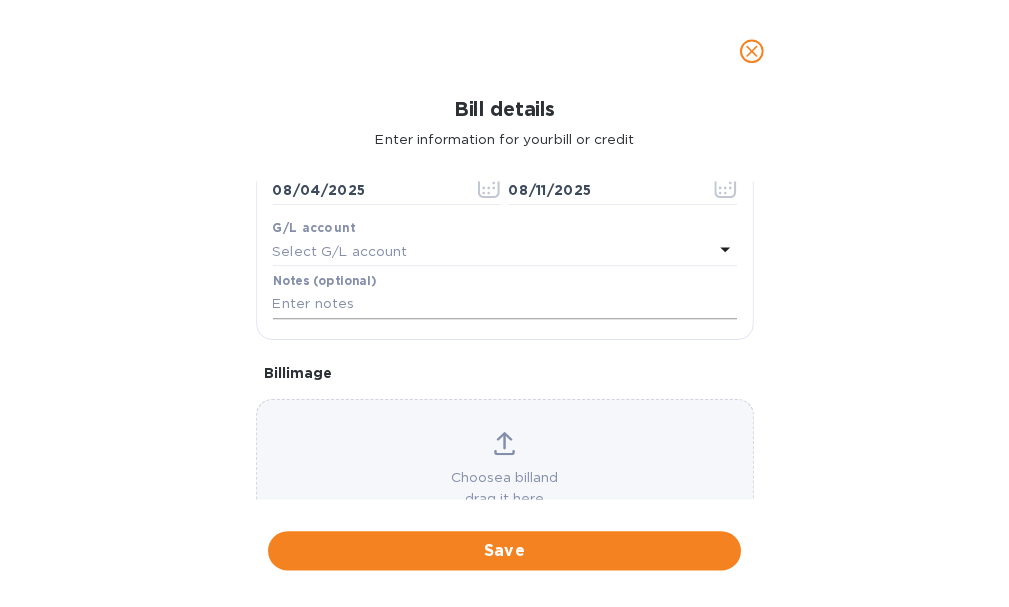 scroll, scrollTop: 326, scrollLeft: 0, axis: vertical 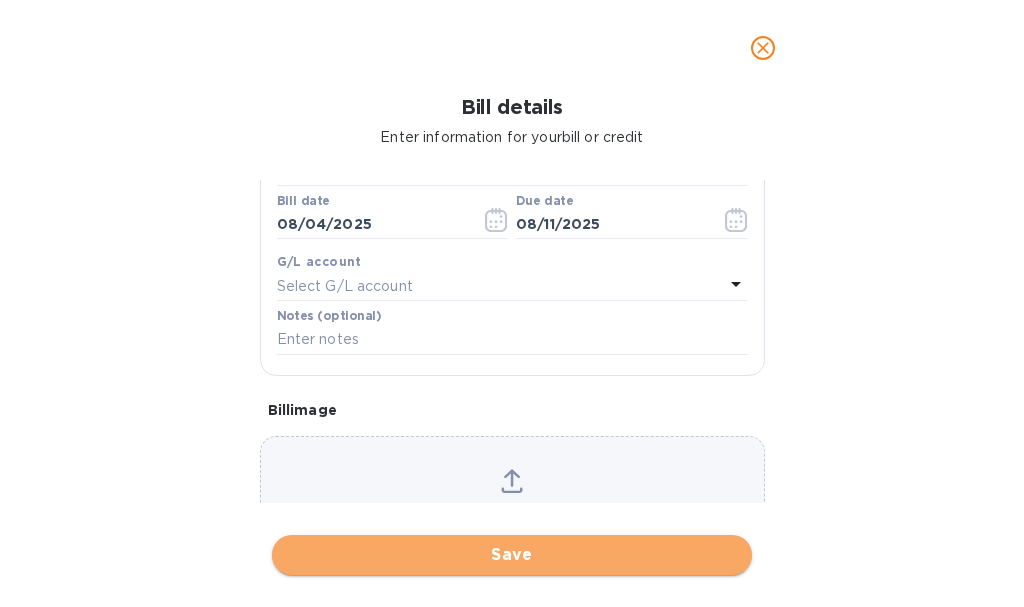 click on "Save" at bounding box center [512, 555] 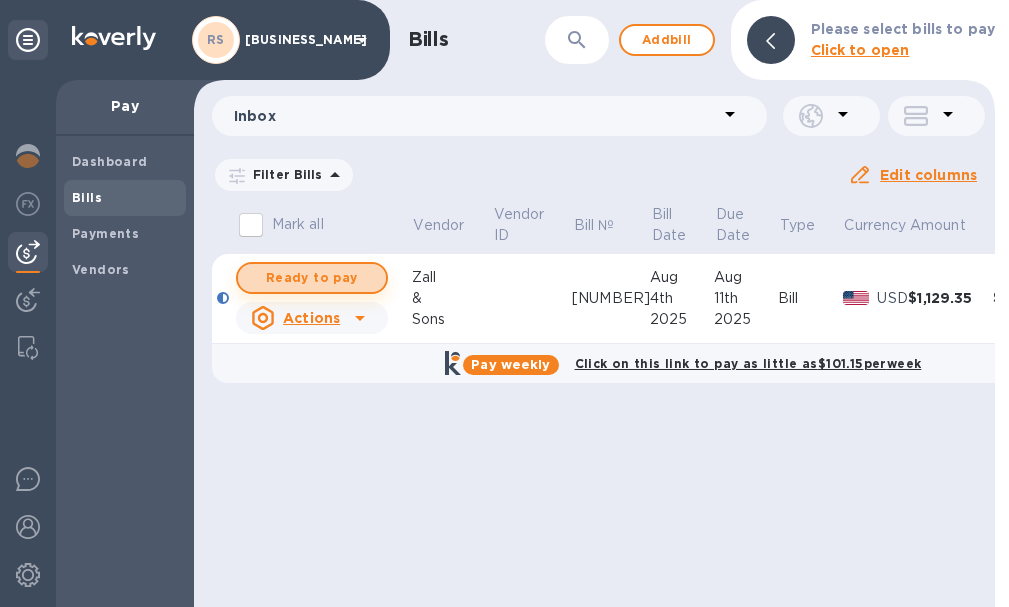 click on "Ready to pay" at bounding box center (312, 278) 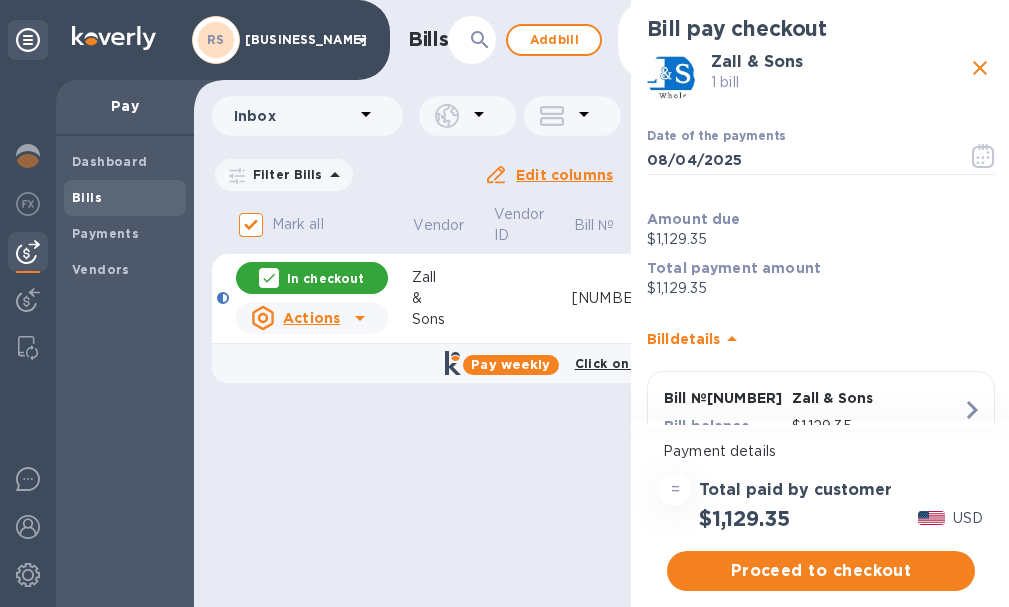 scroll, scrollTop: 111, scrollLeft: 0, axis: vertical 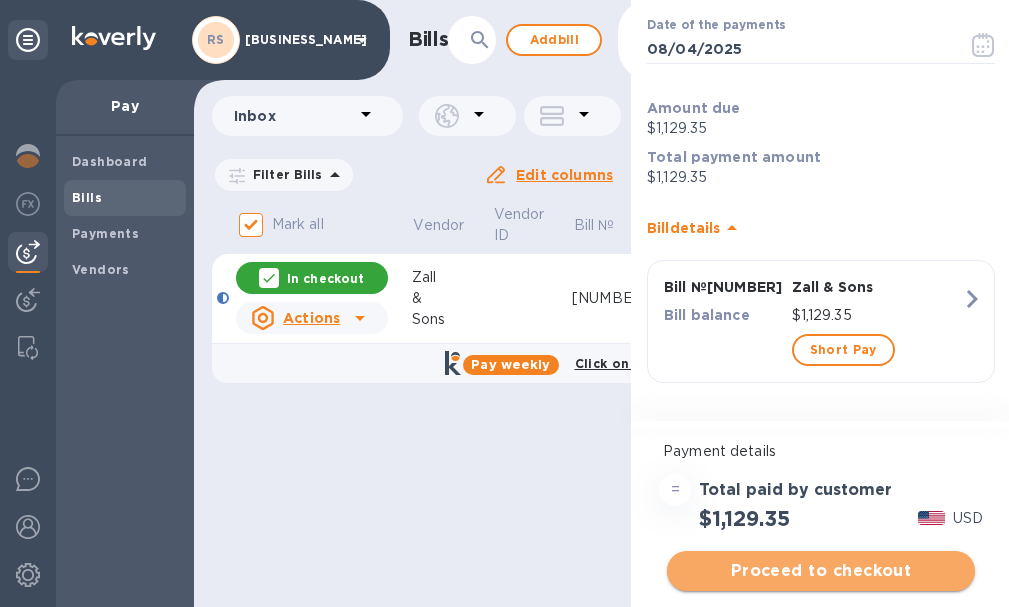click on "Proceed to checkout" at bounding box center (821, 571) 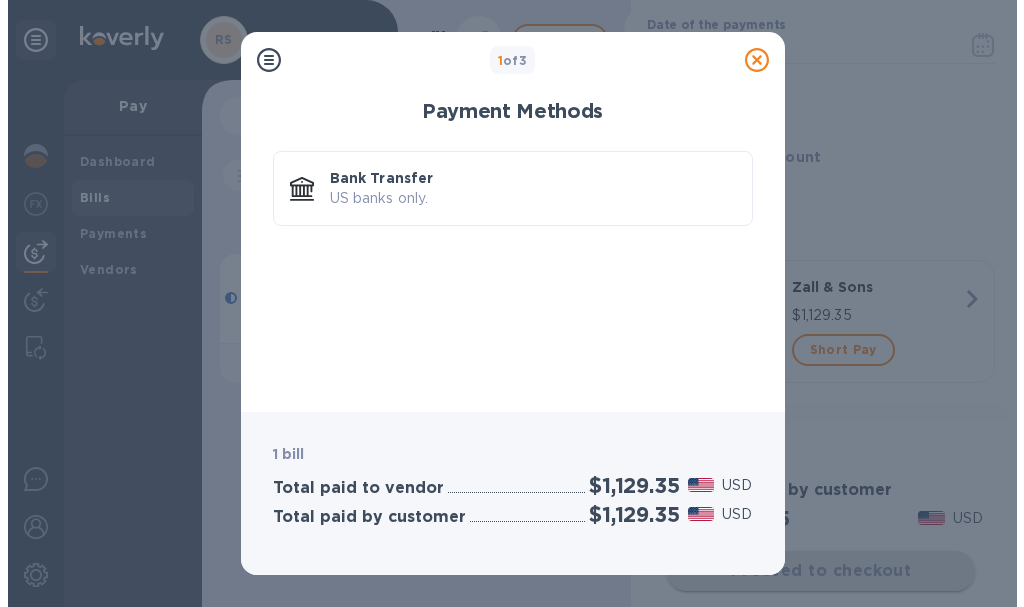 scroll, scrollTop: 0, scrollLeft: 0, axis: both 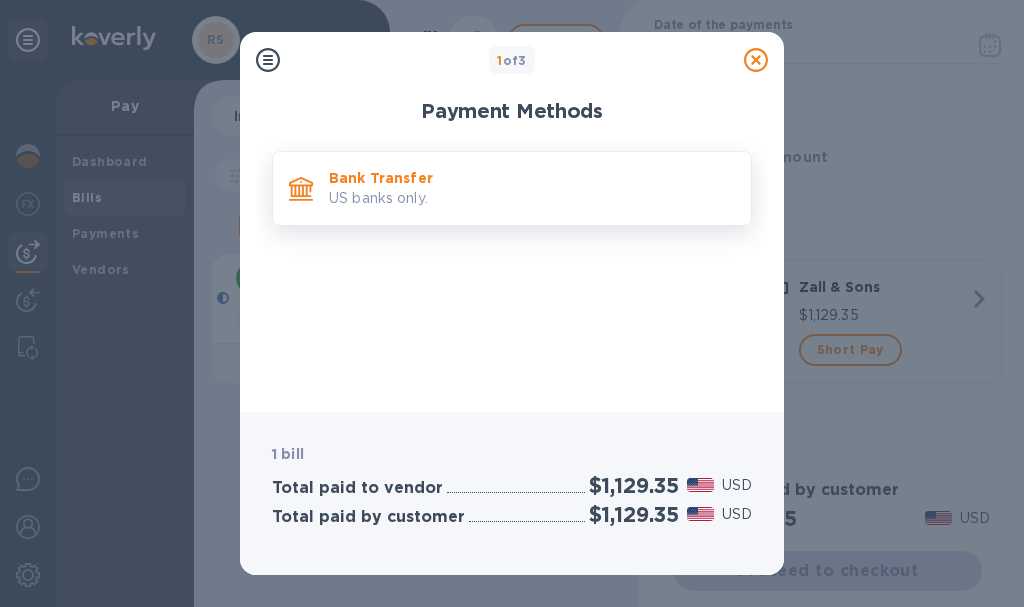 click on "Bank Transfer" at bounding box center [532, 178] 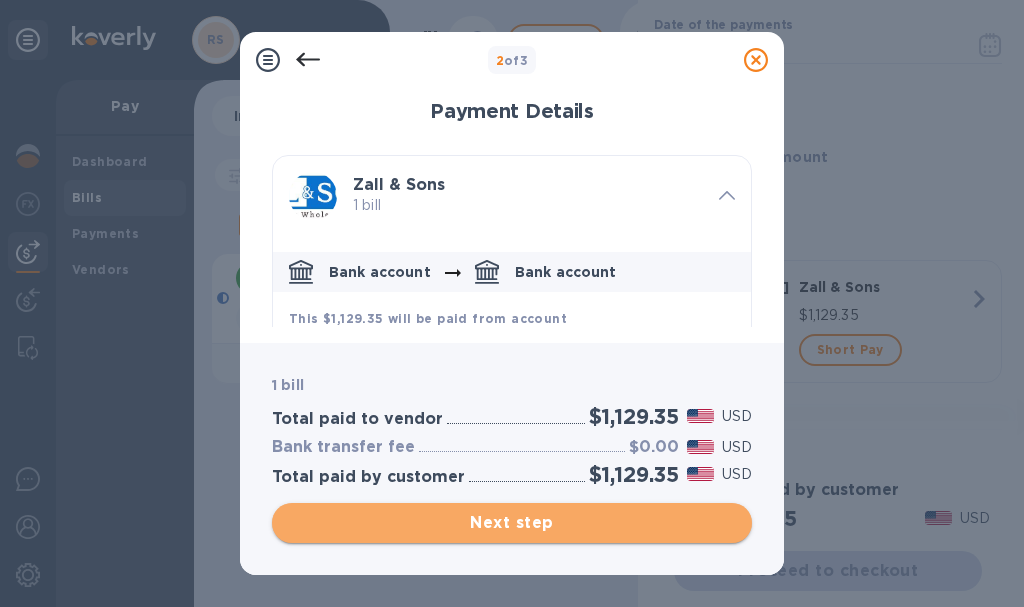 click on "Next step" at bounding box center [512, 523] 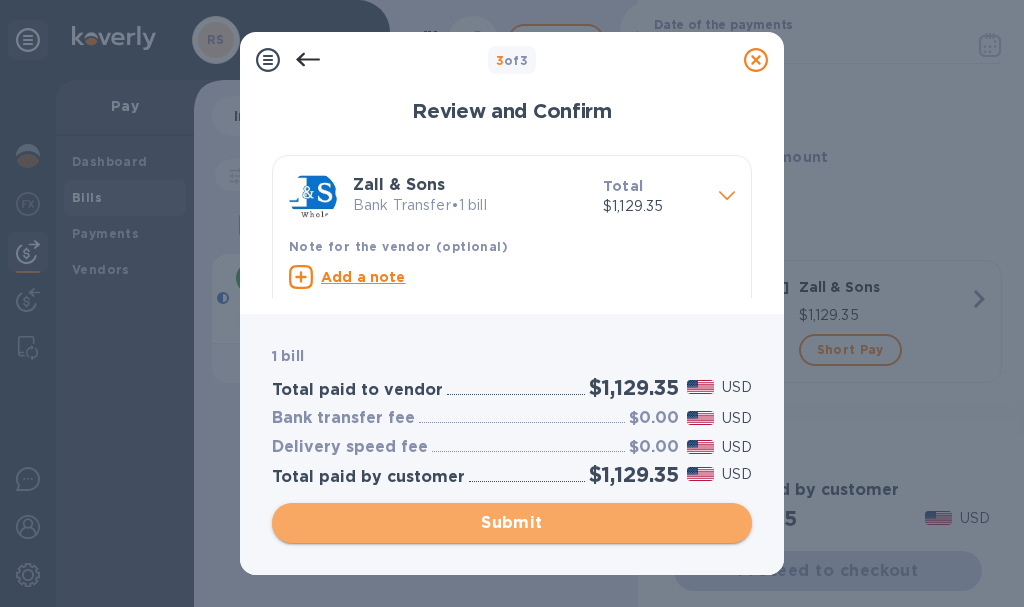 click on "Submit" at bounding box center (512, 523) 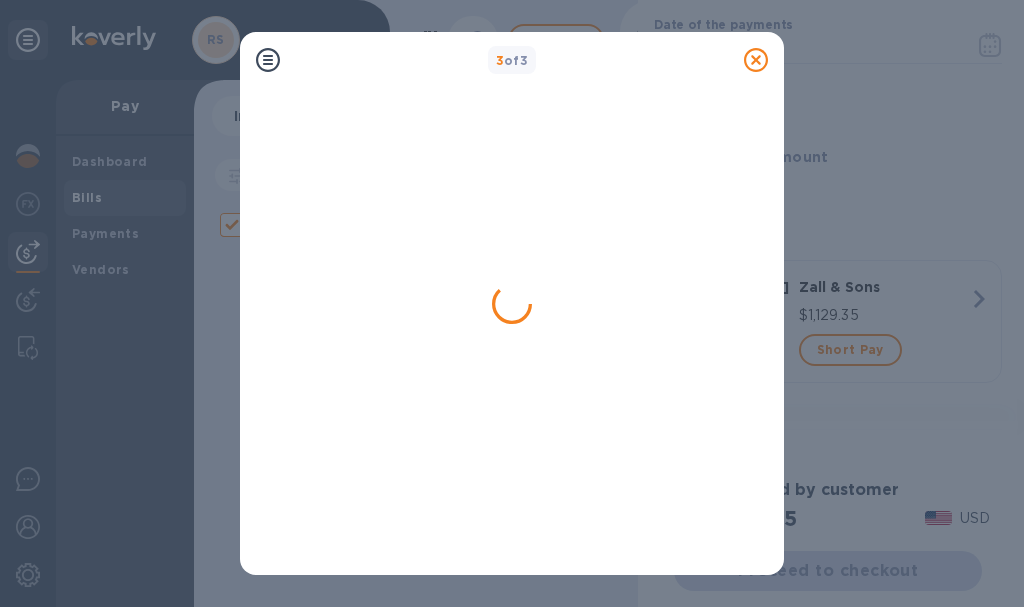 checkbox on "false" 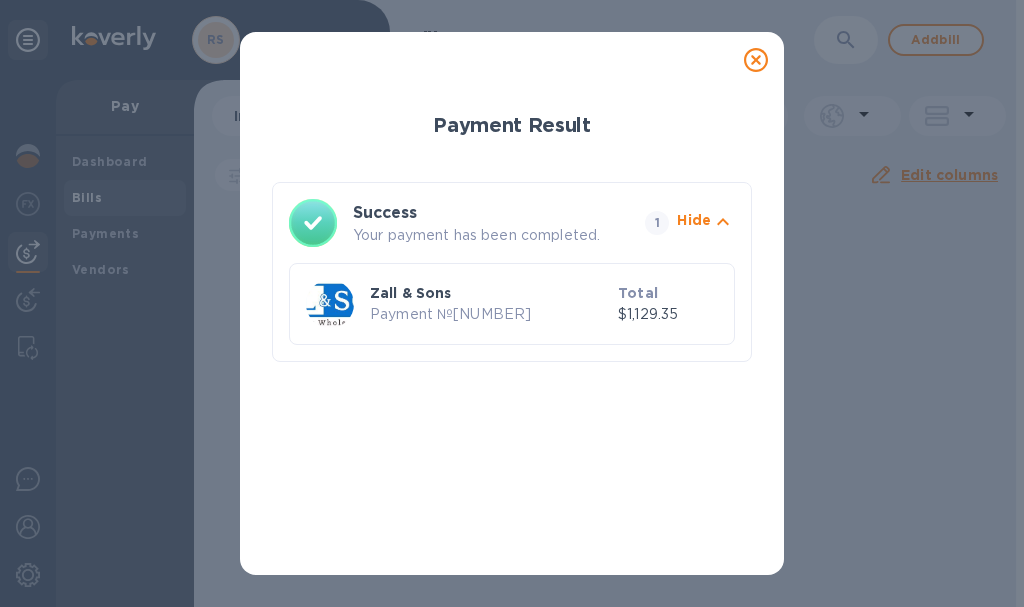 click 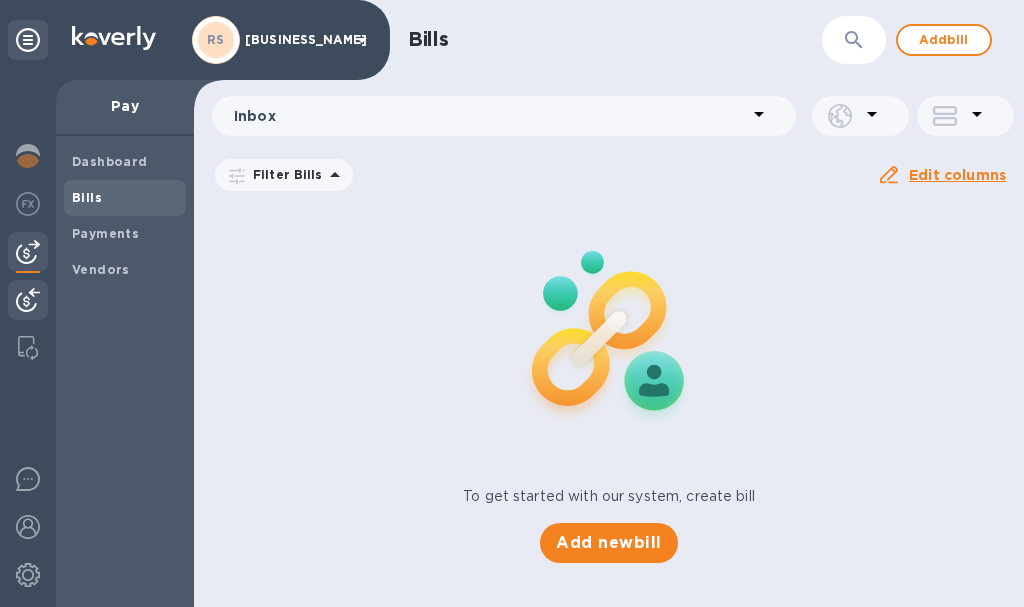 click at bounding box center [28, 300] 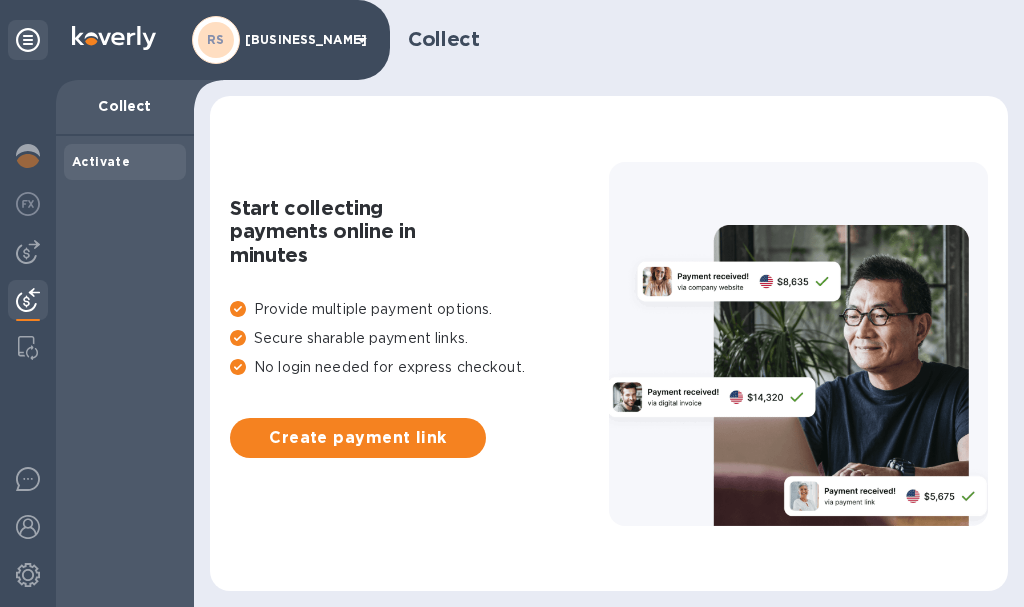 click on "Collect" at bounding box center [700, 39] 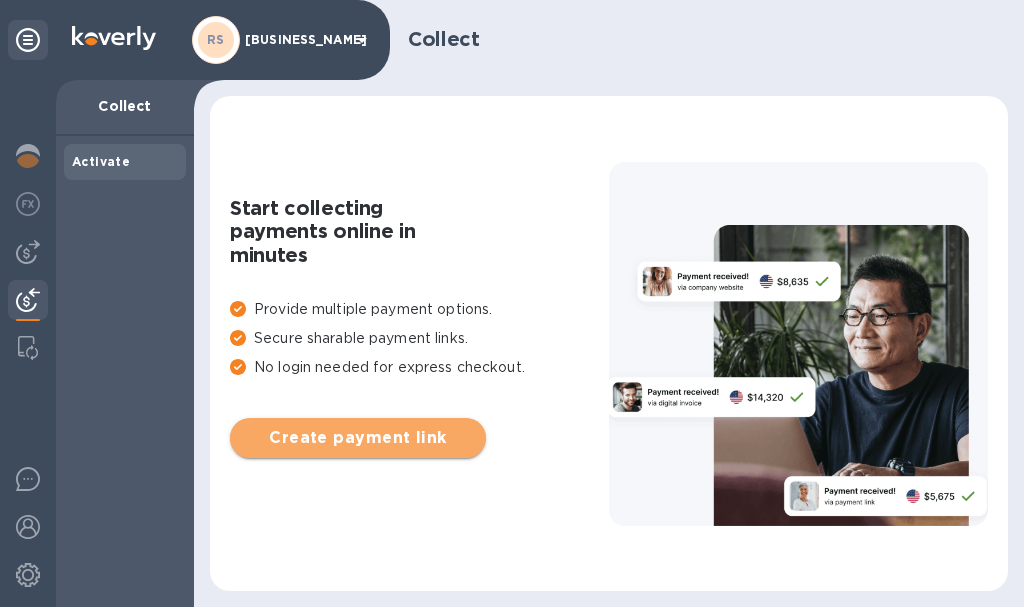 click on "Create payment link" at bounding box center [358, 438] 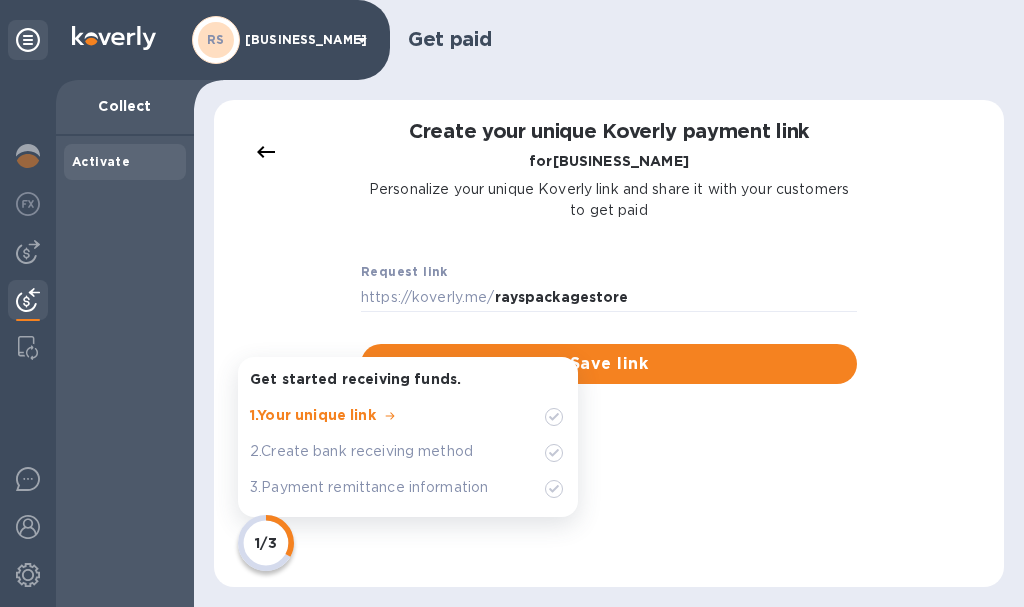 click on "Create your unique Koverly payment link for  [BUSINESS_NAME] Personalize your unique Koverly link and share it with your customers to get paid Request link https://koverly.me/ [BUSINESS_NAME] Save link" at bounding box center (609, 343) 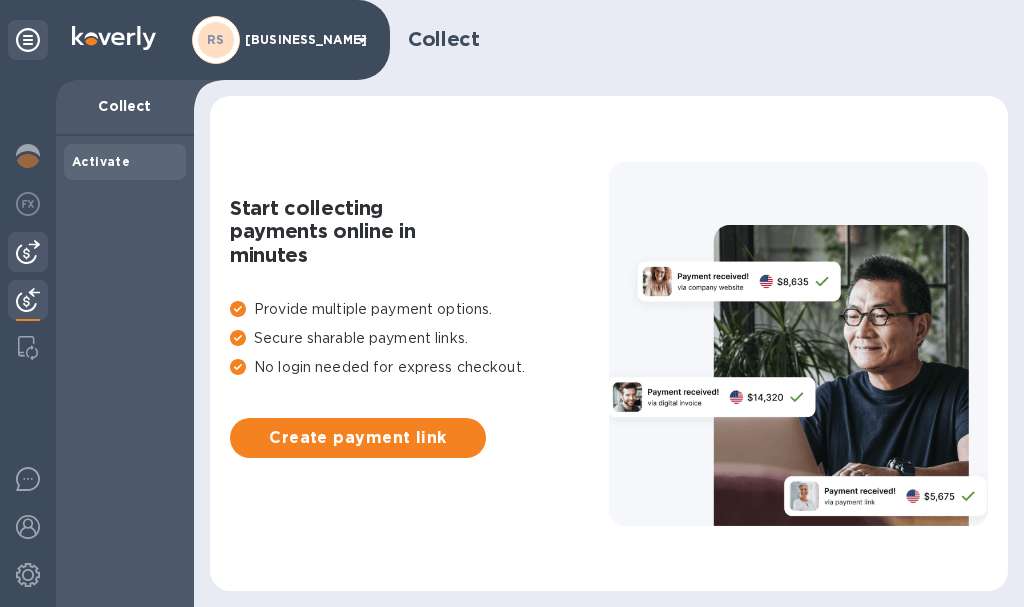 click at bounding box center (28, 252) 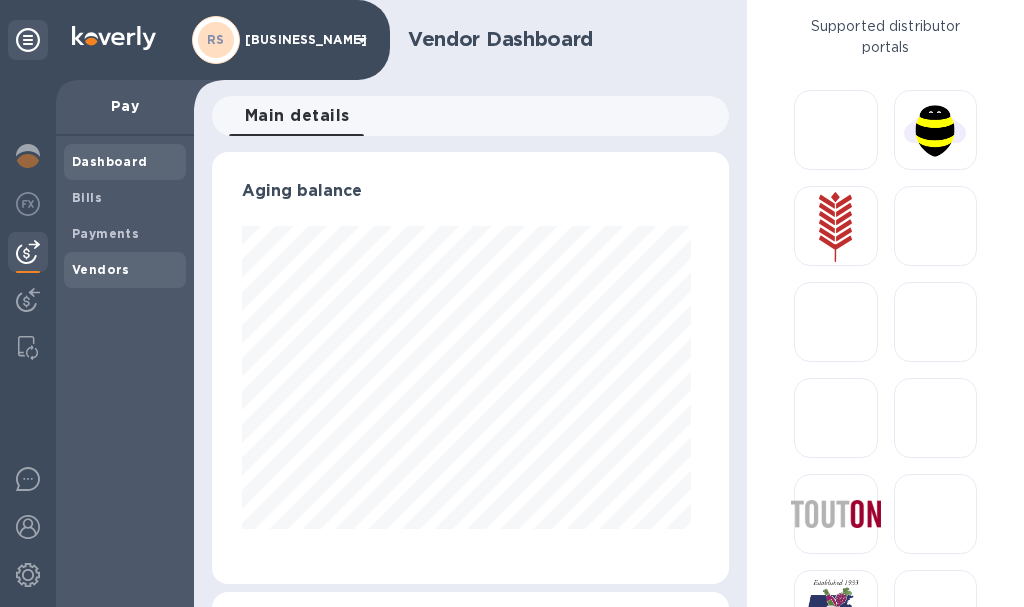 scroll, scrollTop: 999568, scrollLeft: 999491, axis: both 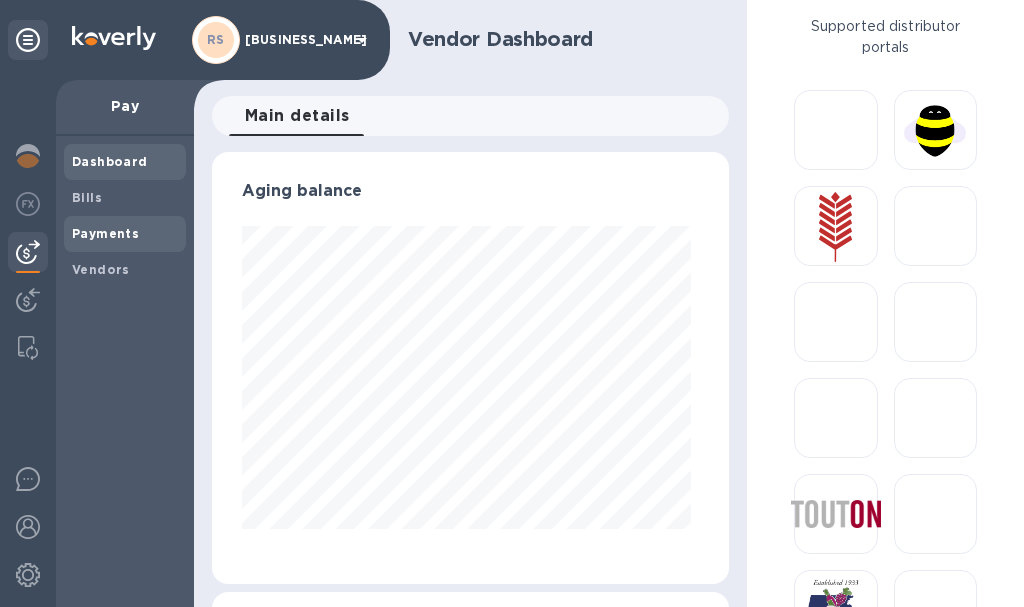click on "Payments" at bounding box center [105, 233] 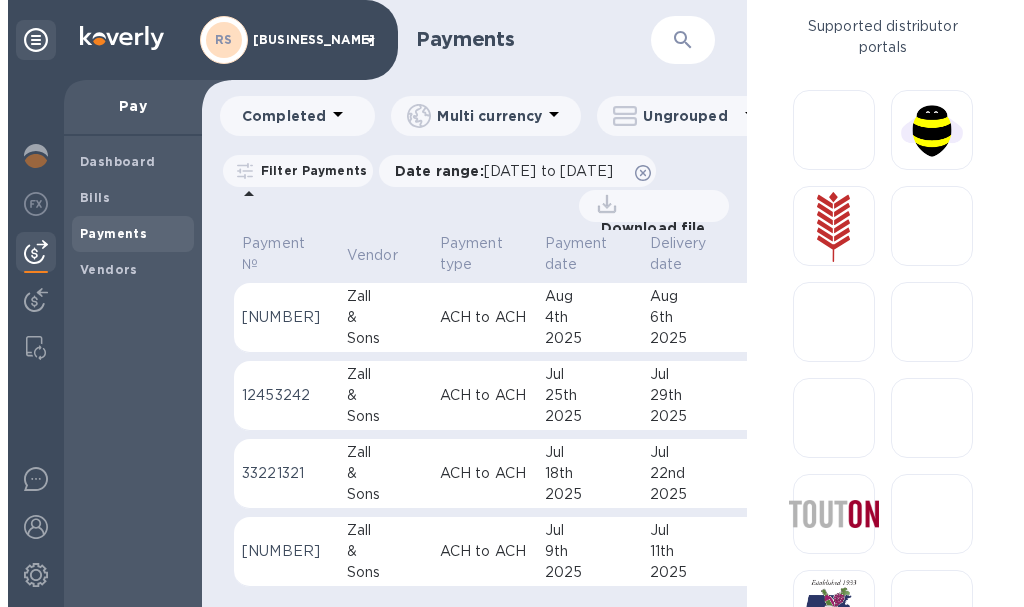 scroll, scrollTop: 0, scrollLeft: 0, axis: both 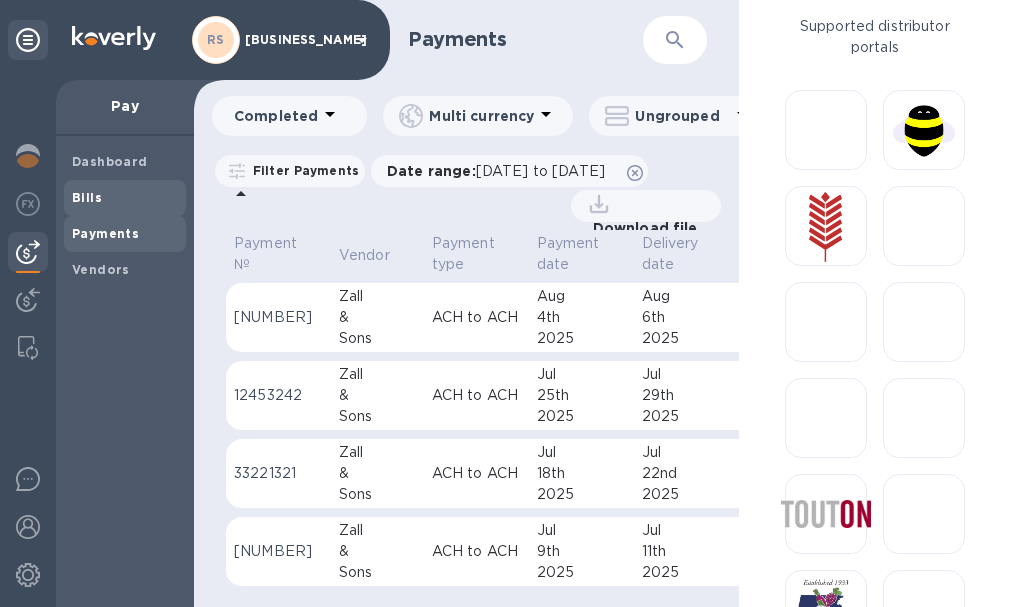 click on "Bills" at bounding box center [125, 198] 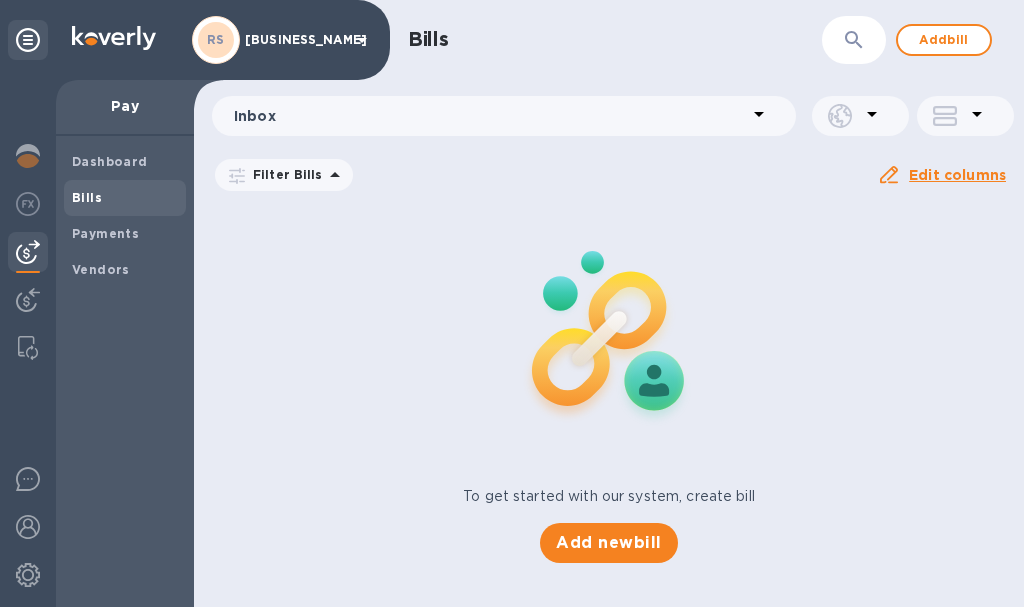 click on "Inbox" at bounding box center [490, 116] 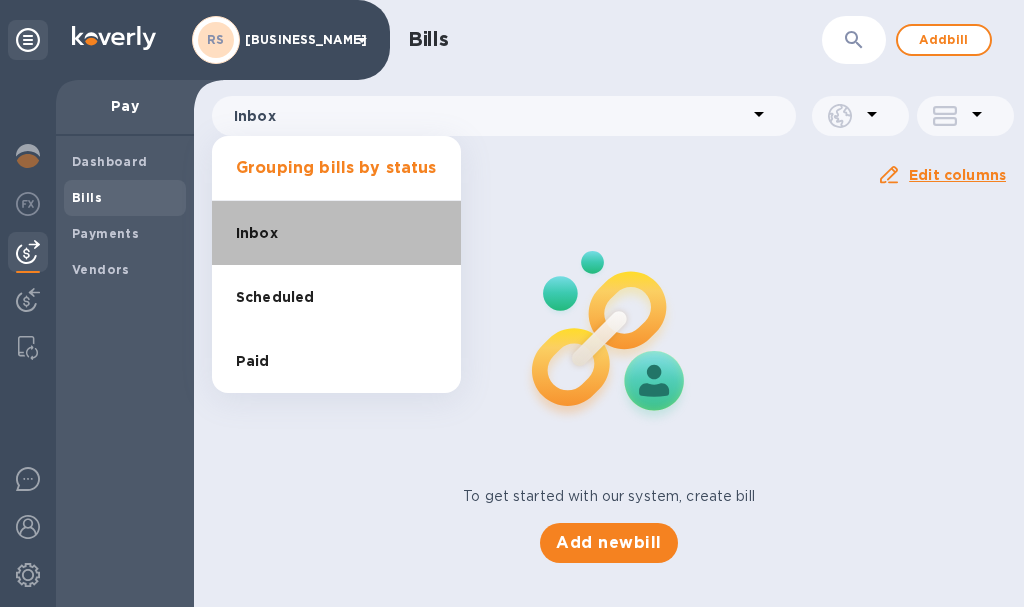 click on "Inbox" at bounding box center [336, 233] 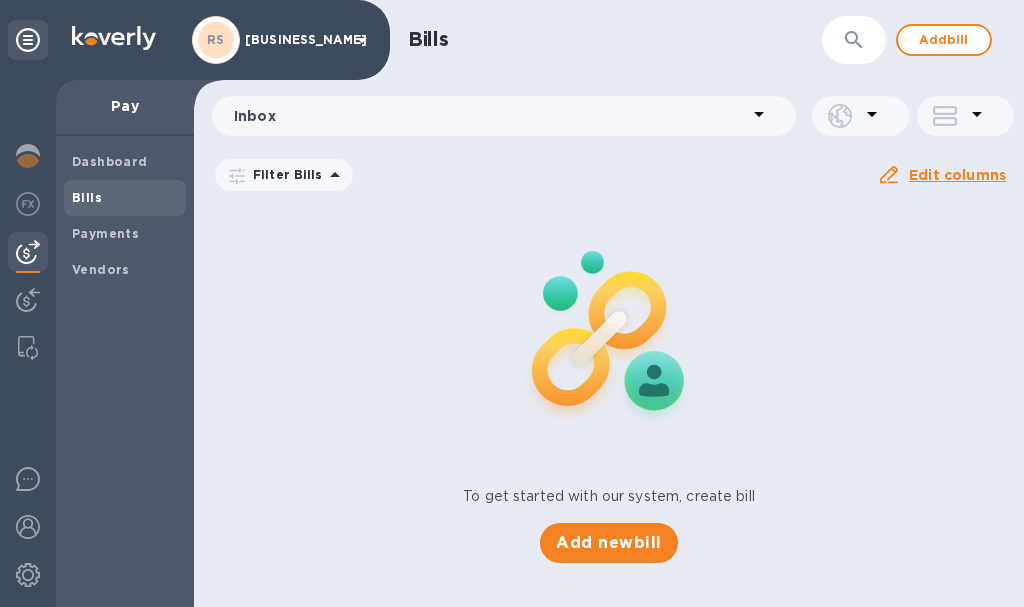 click on "Inbox" at bounding box center [499, 116] 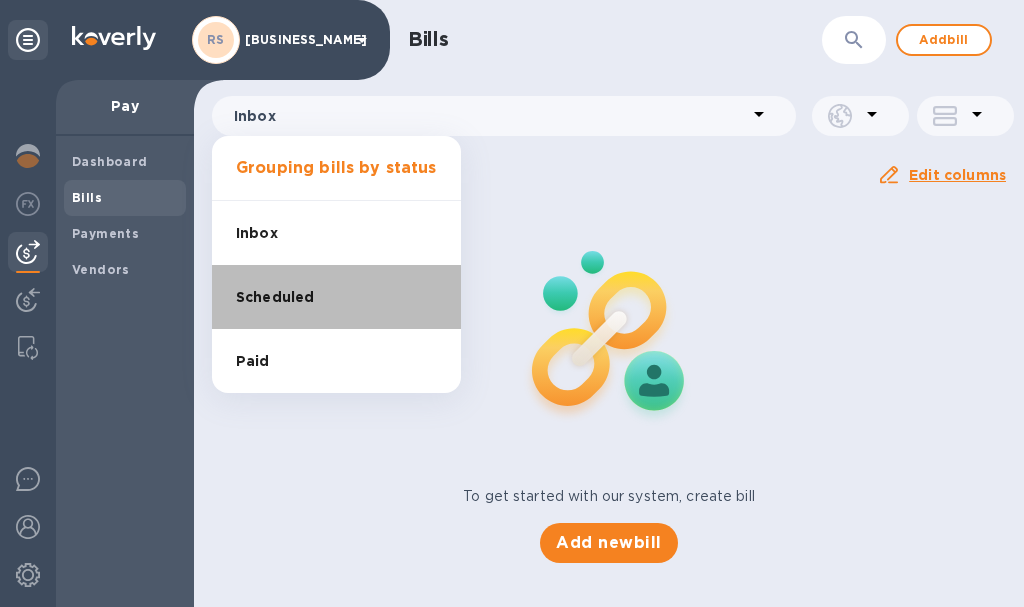 click on "Scheduled" at bounding box center [336, 297] 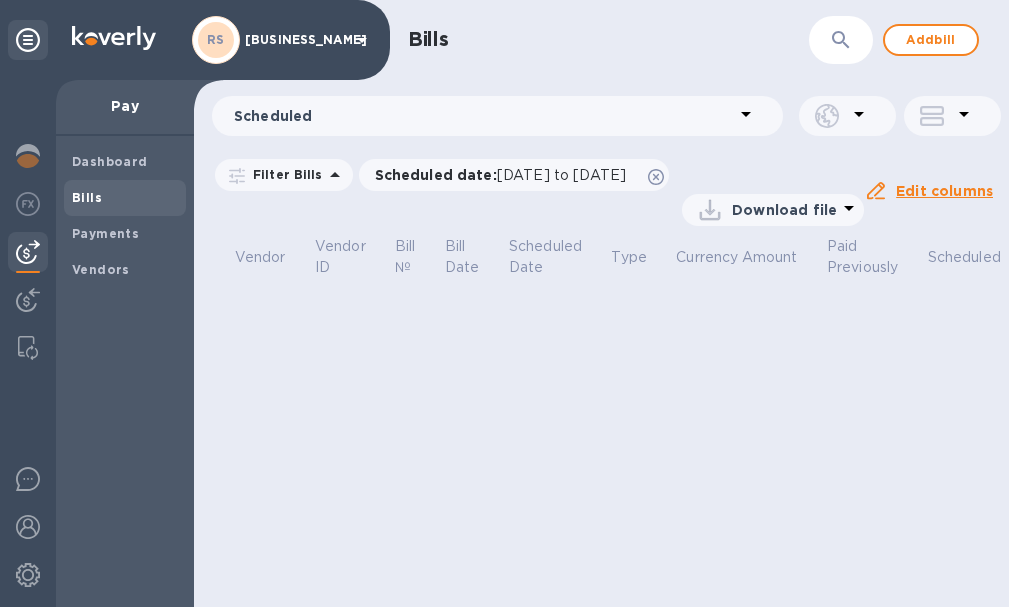 click on "Scheduled" at bounding box center [484, 116] 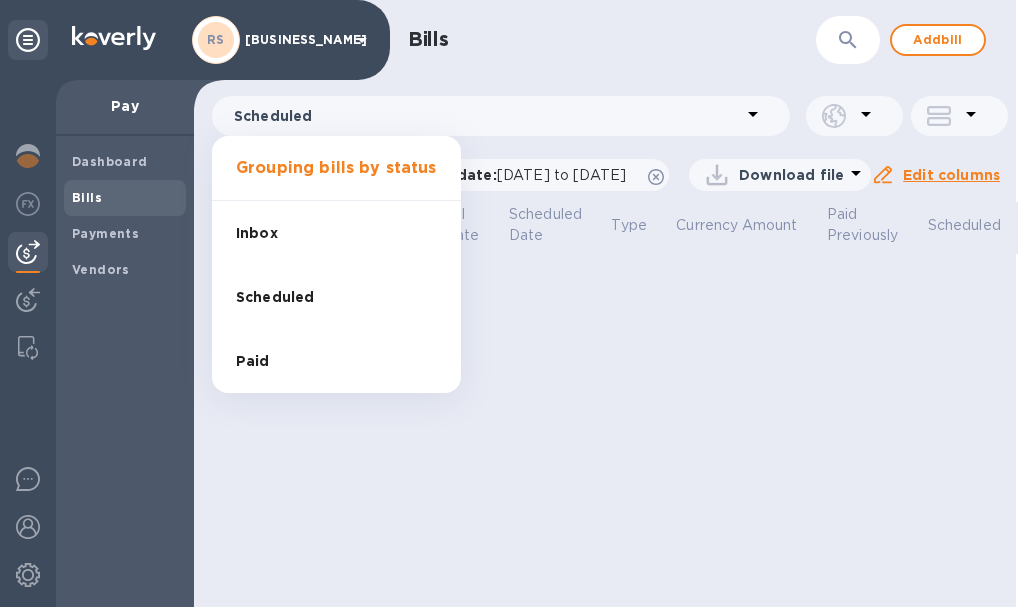 click on "Paid" at bounding box center (336, 361) 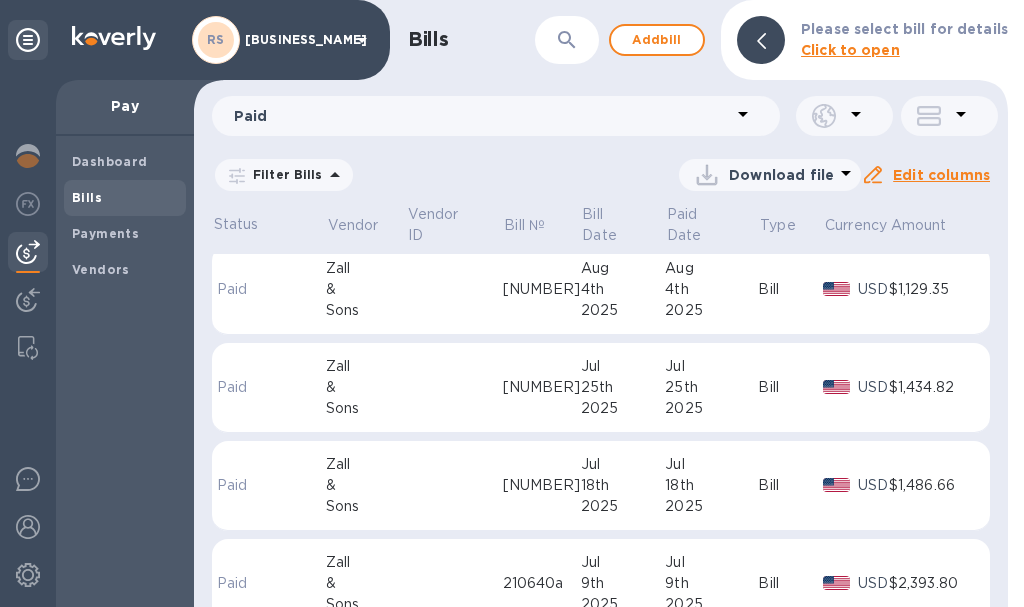 scroll, scrollTop: 0, scrollLeft: 0, axis: both 